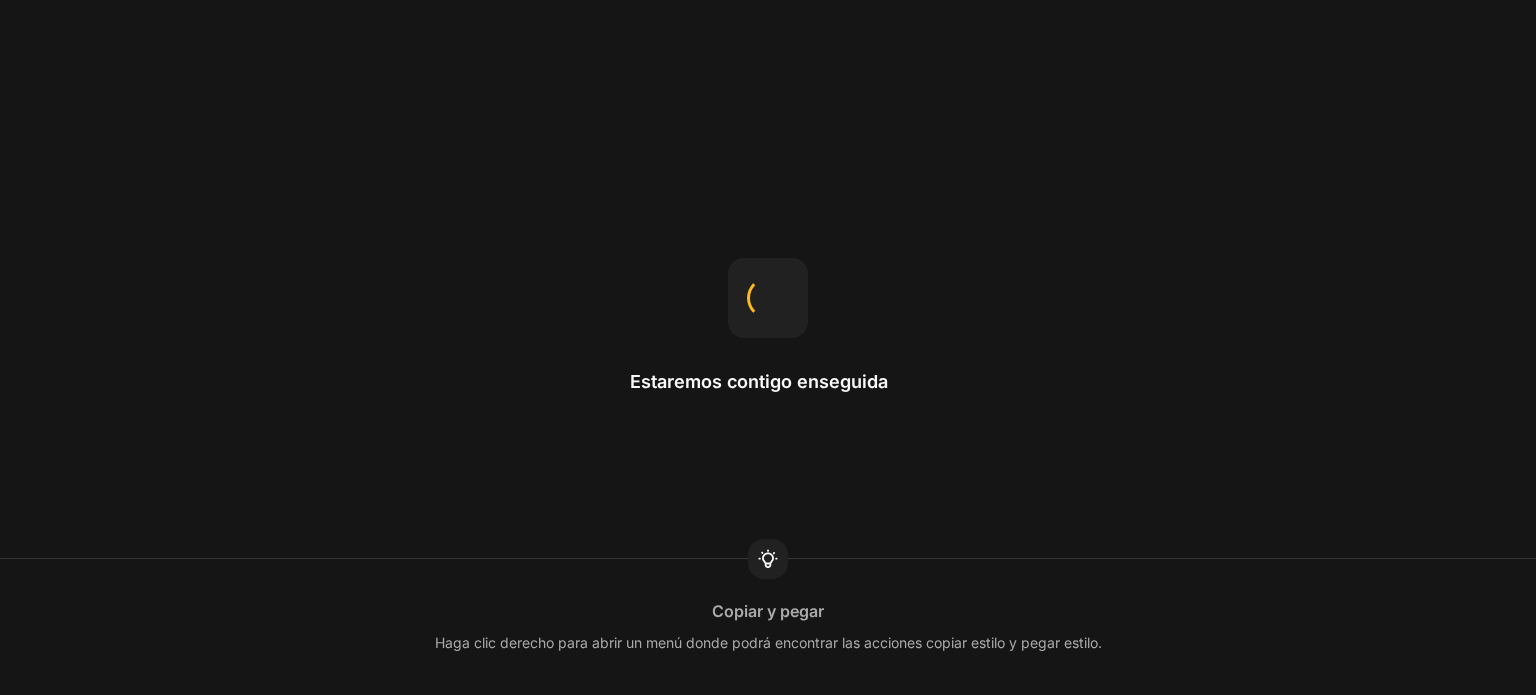 scroll, scrollTop: 0, scrollLeft: 0, axis: both 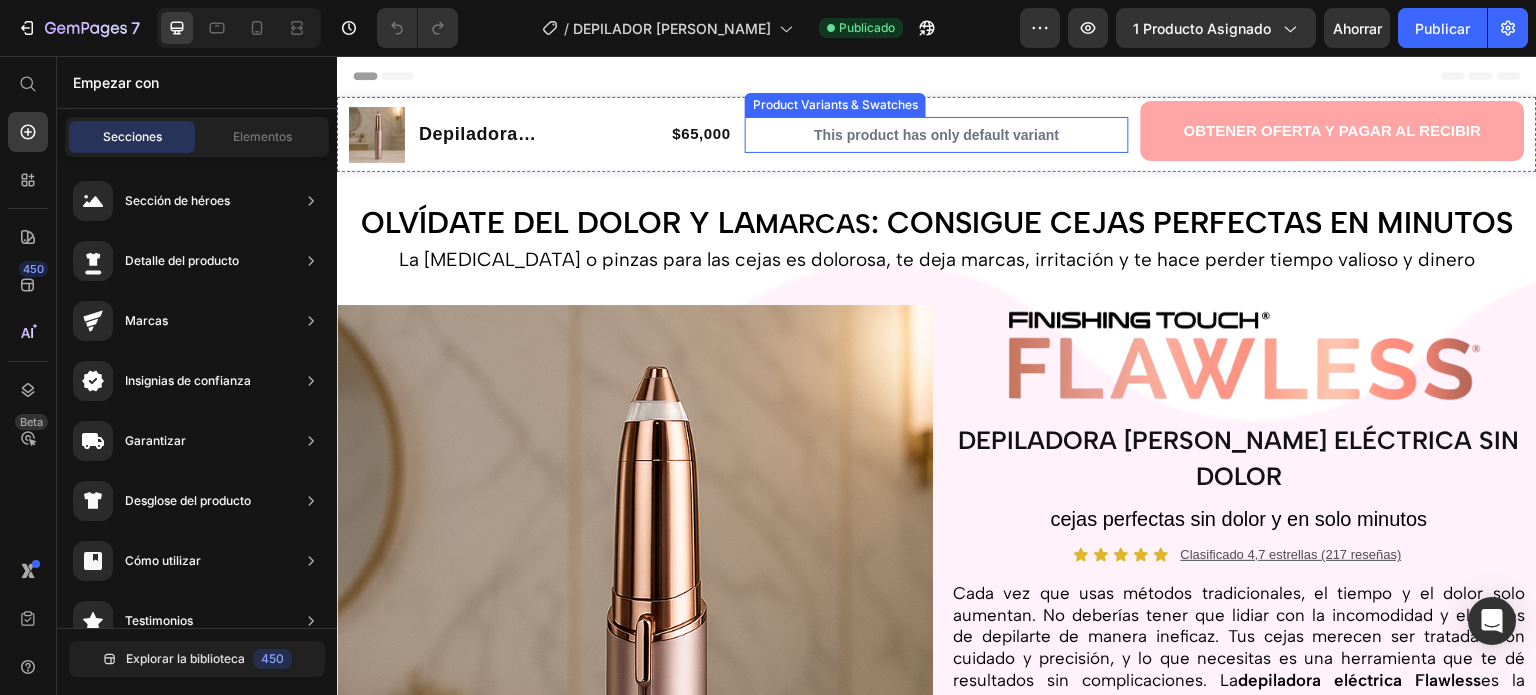 click on "This product has only default variant" at bounding box center [937, 135] 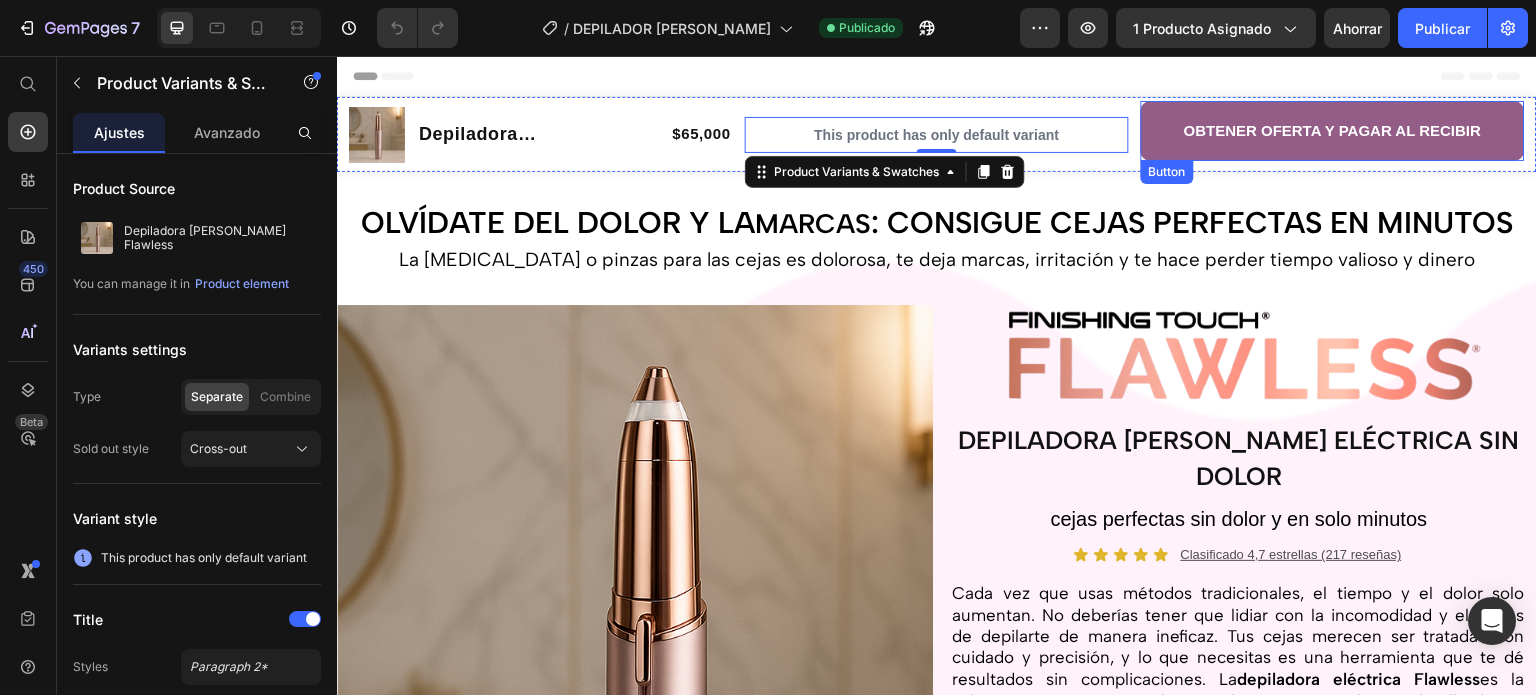 click on "OBTENER OFERTA Y PAGAR AL RECIBIR" at bounding box center (1333, 131) 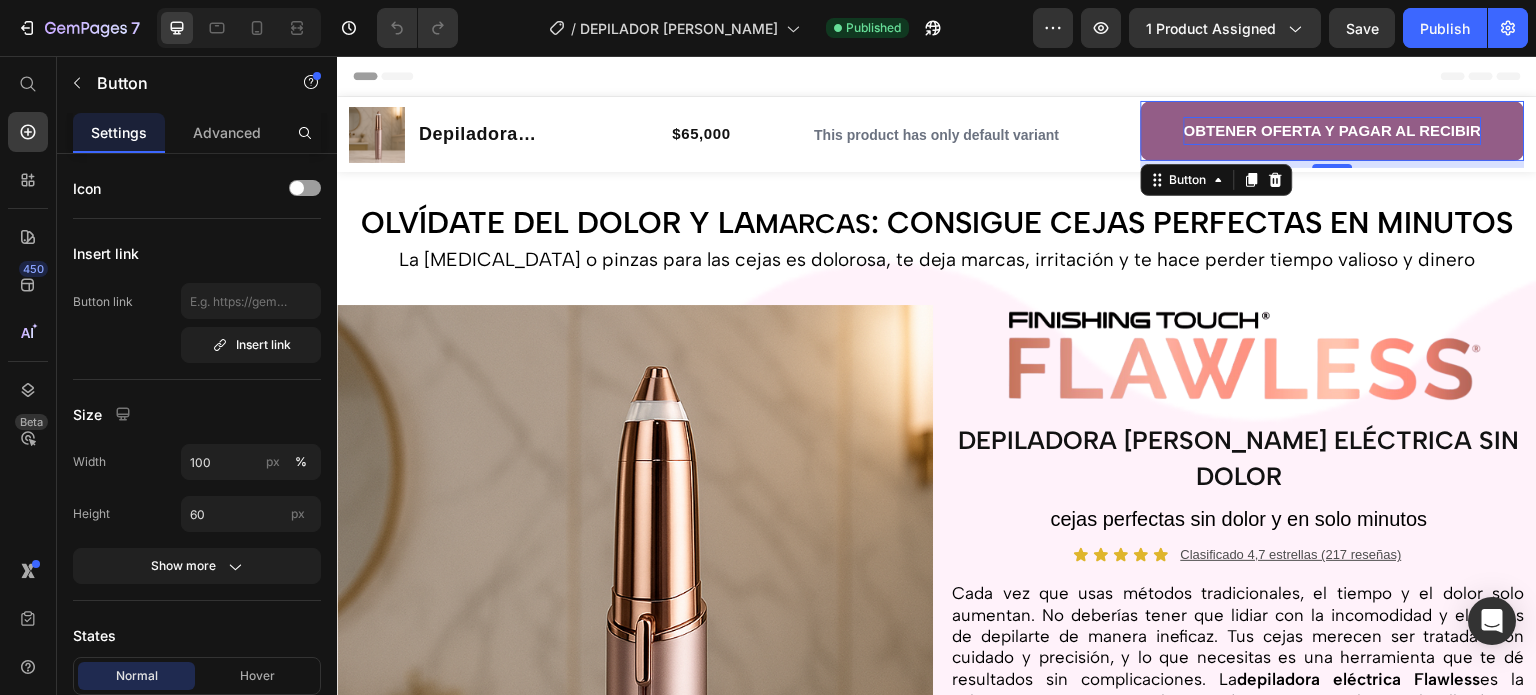 click on "OBTENER OFERTA Y PAGAR AL RECIBIR" at bounding box center [1333, 130] 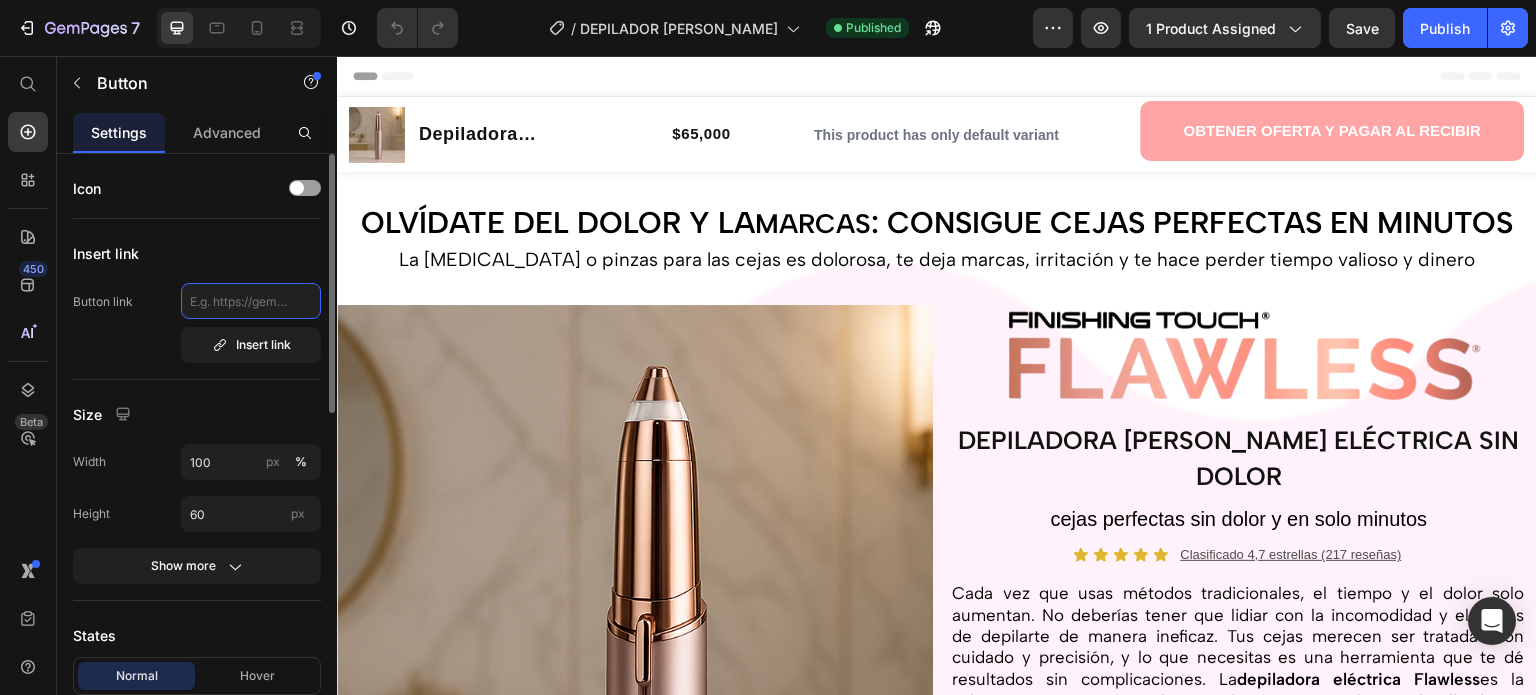 click 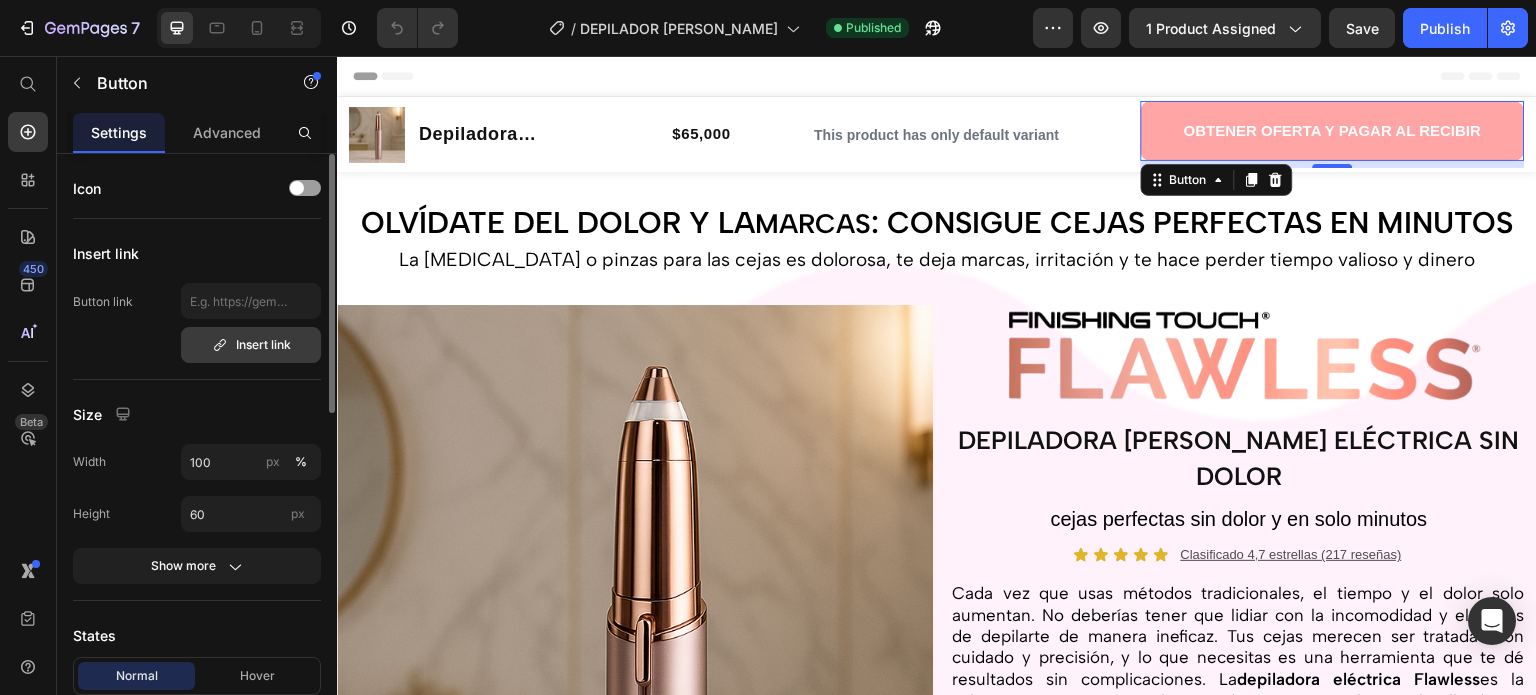 click on "Insert link" at bounding box center [251, 345] 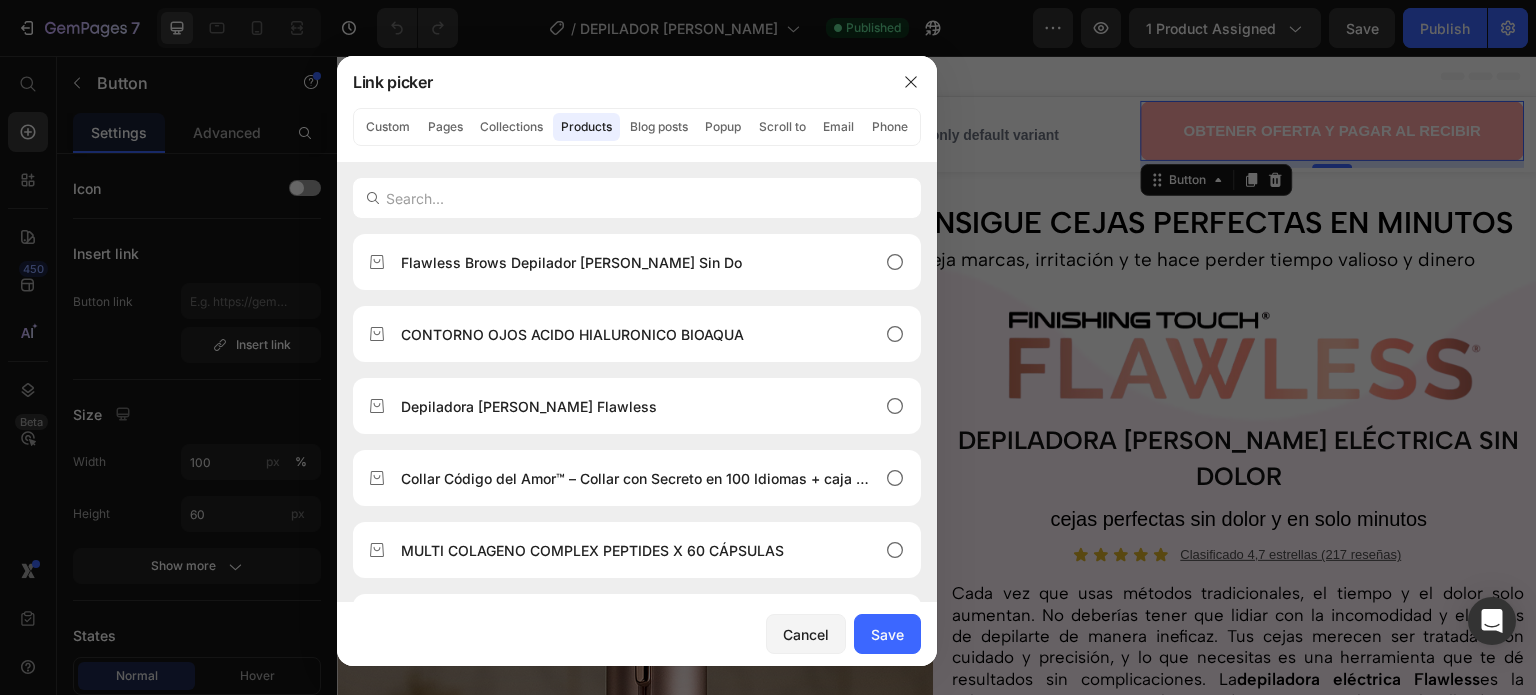 click at bounding box center (768, 347) 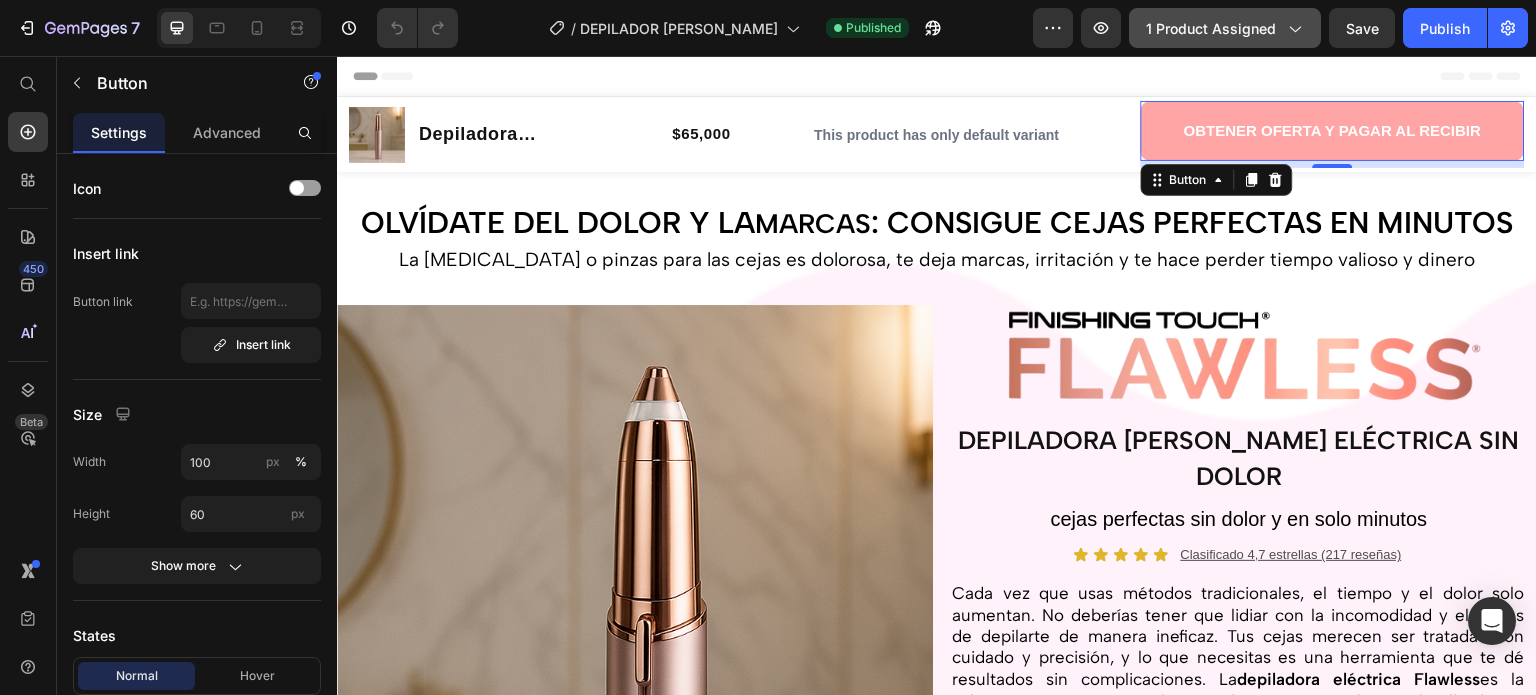 click on "1 product assigned" at bounding box center [1225, 28] 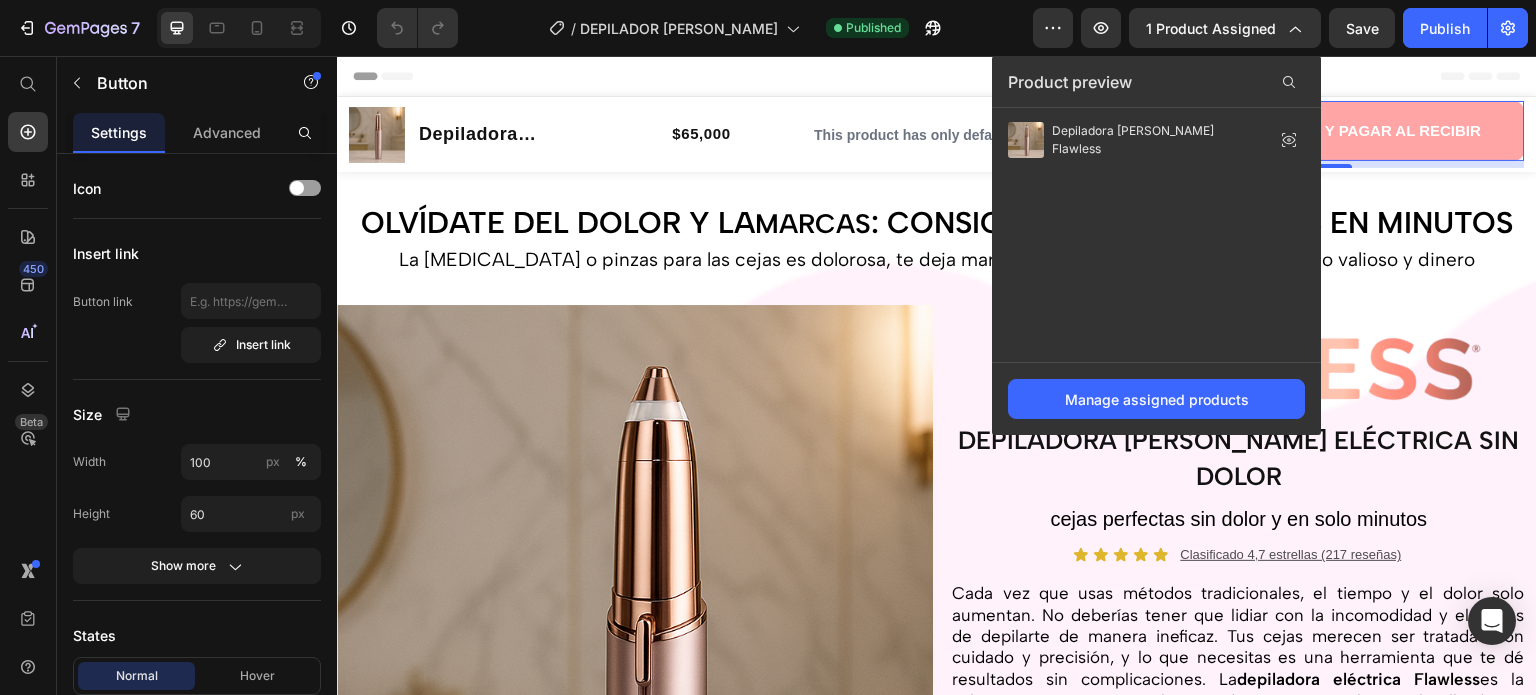 click on "/  DEPILADOR DE CEJAS Published" 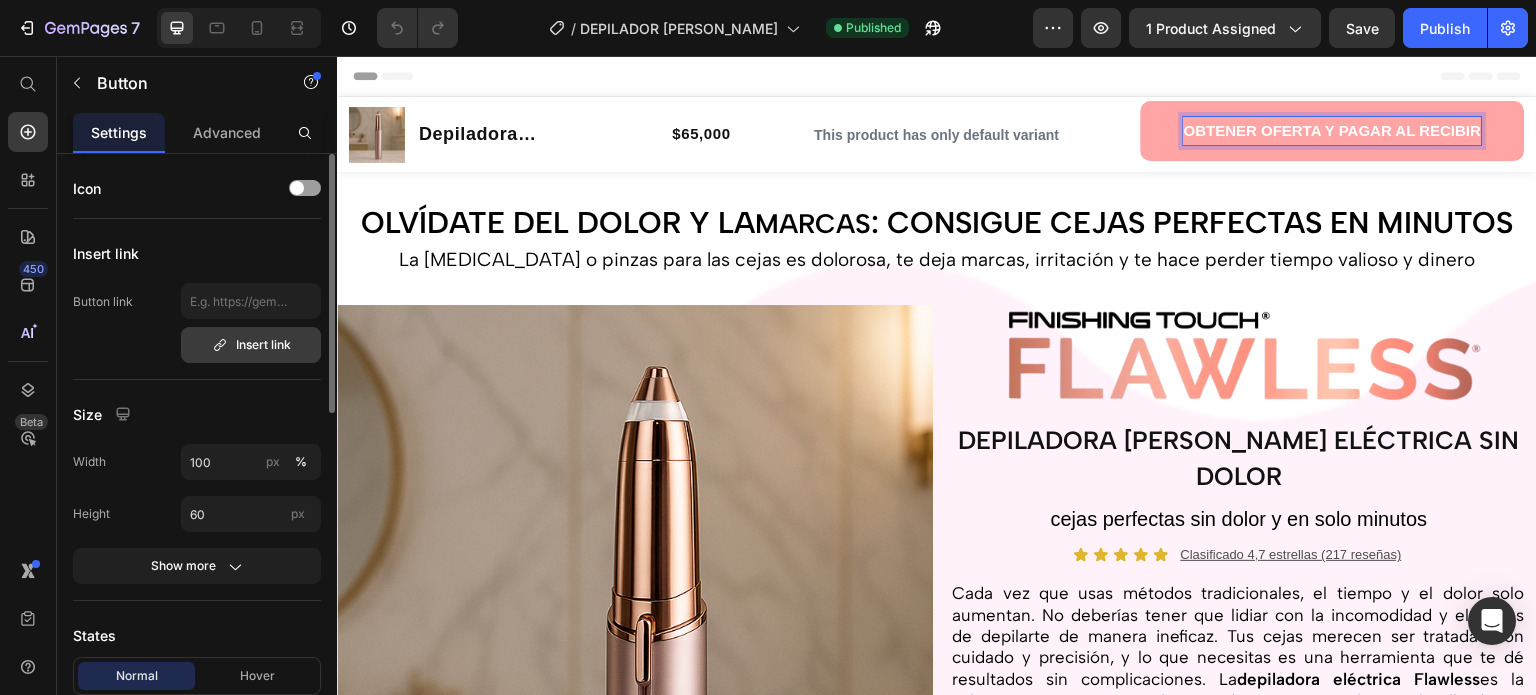 click on "Insert link" at bounding box center (251, 345) 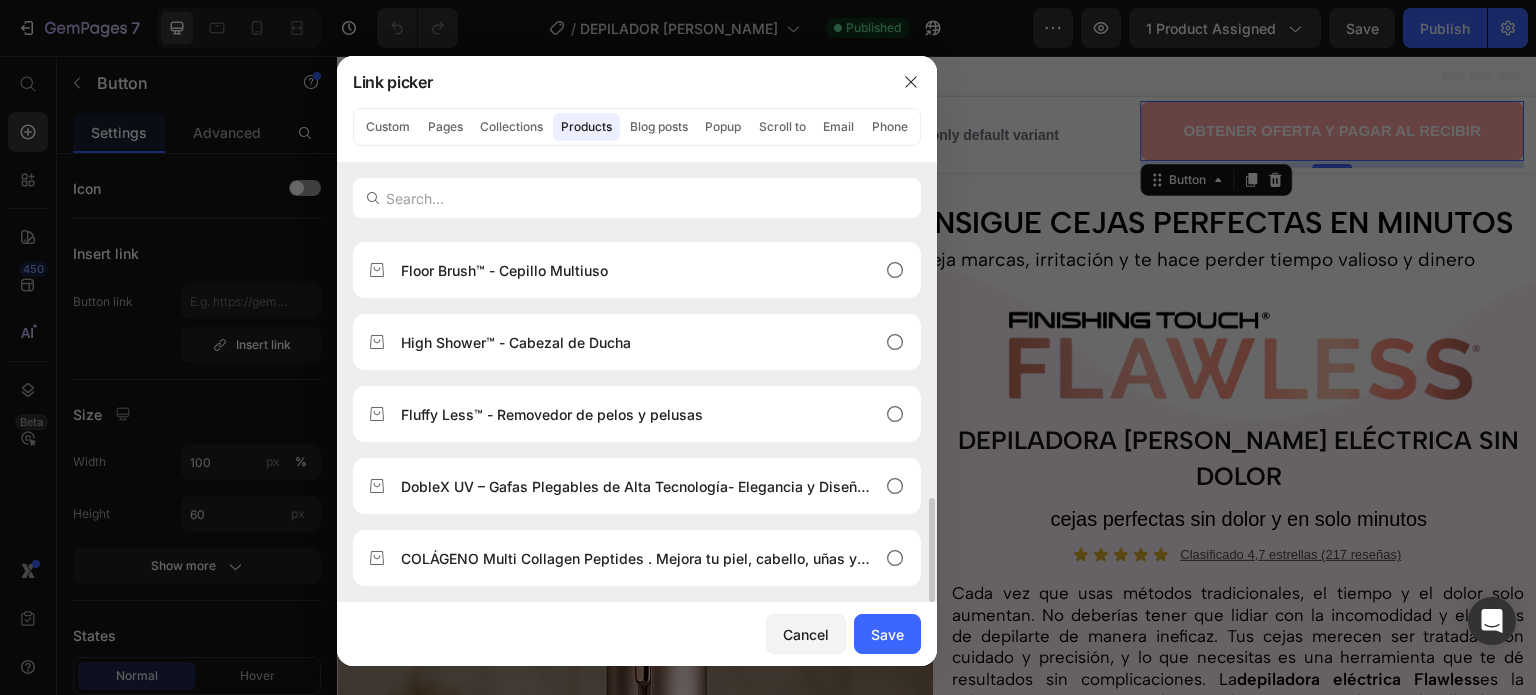 scroll, scrollTop: 828, scrollLeft: 0, axis: vertical 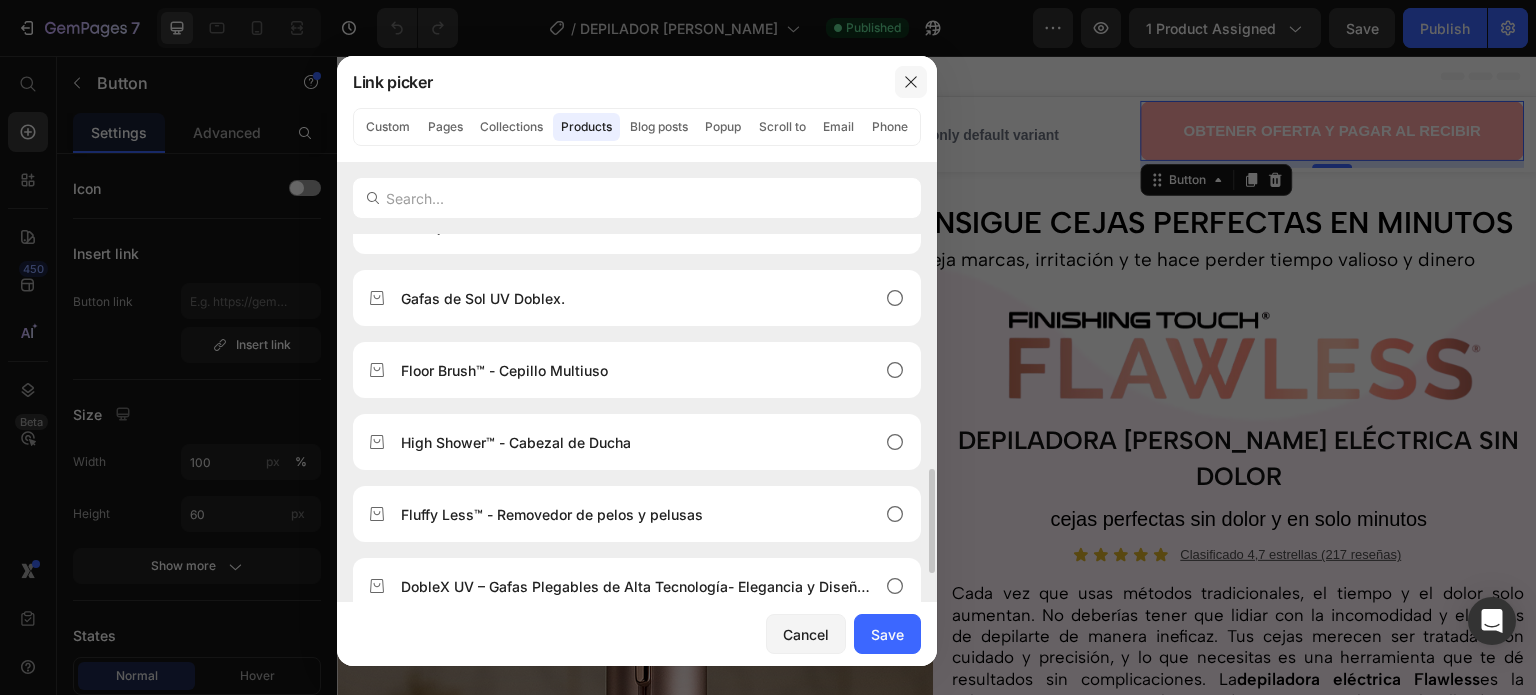click 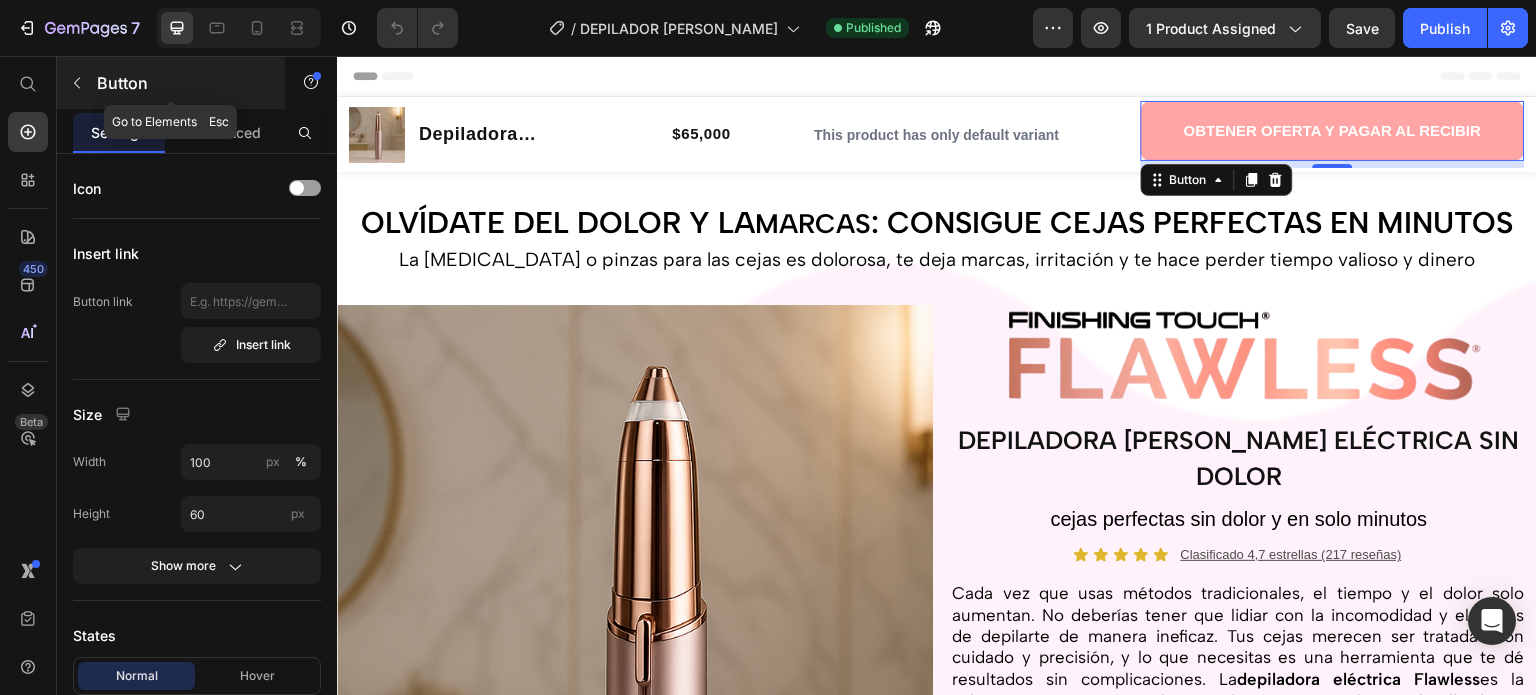 click 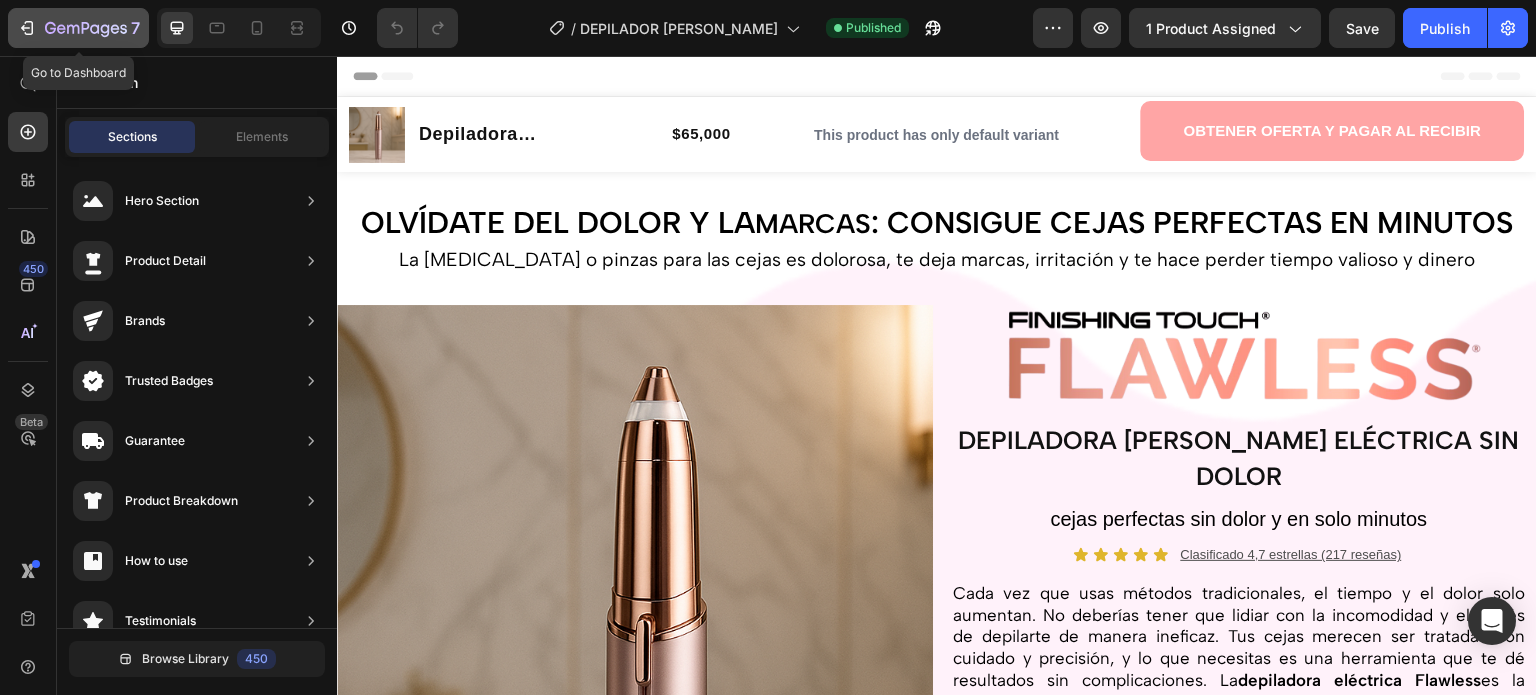 click 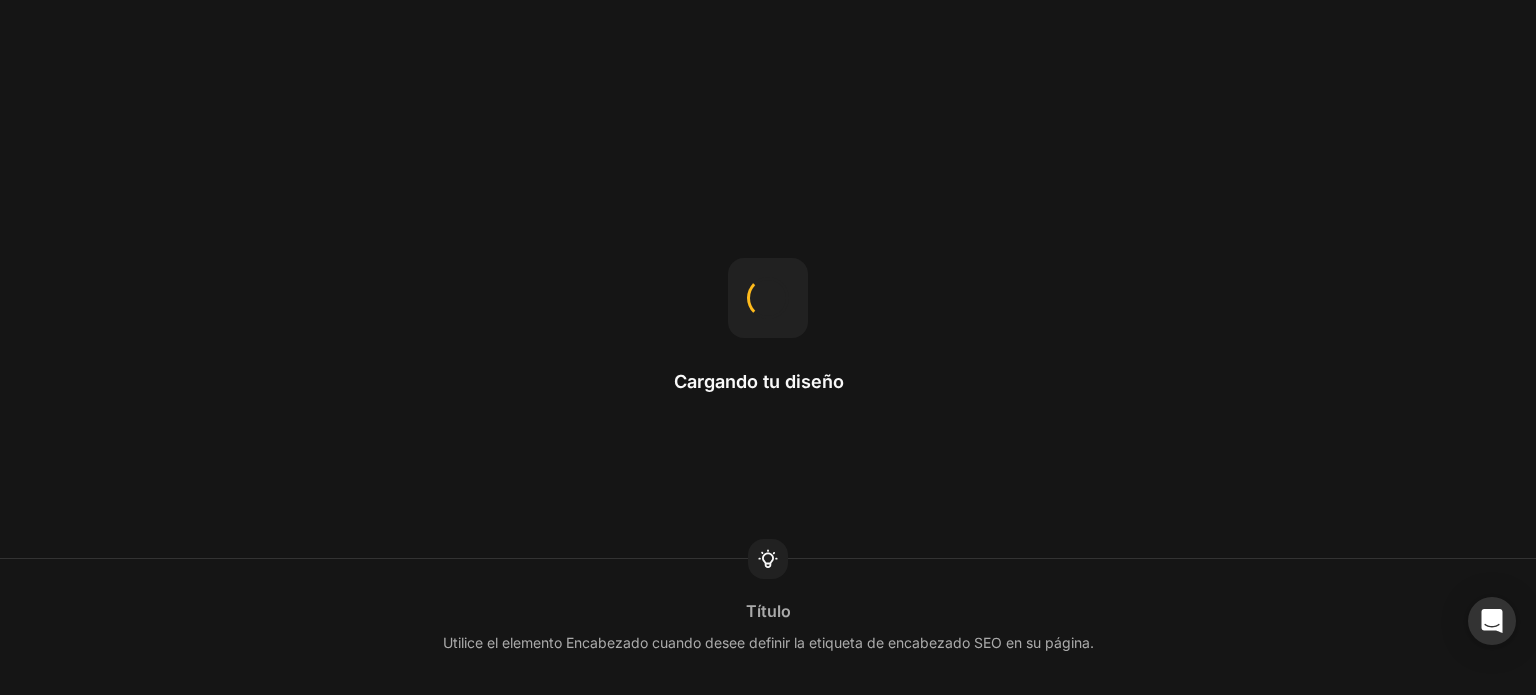 scroll, scrollTop: 0, scrollLeft: 0, axis: both 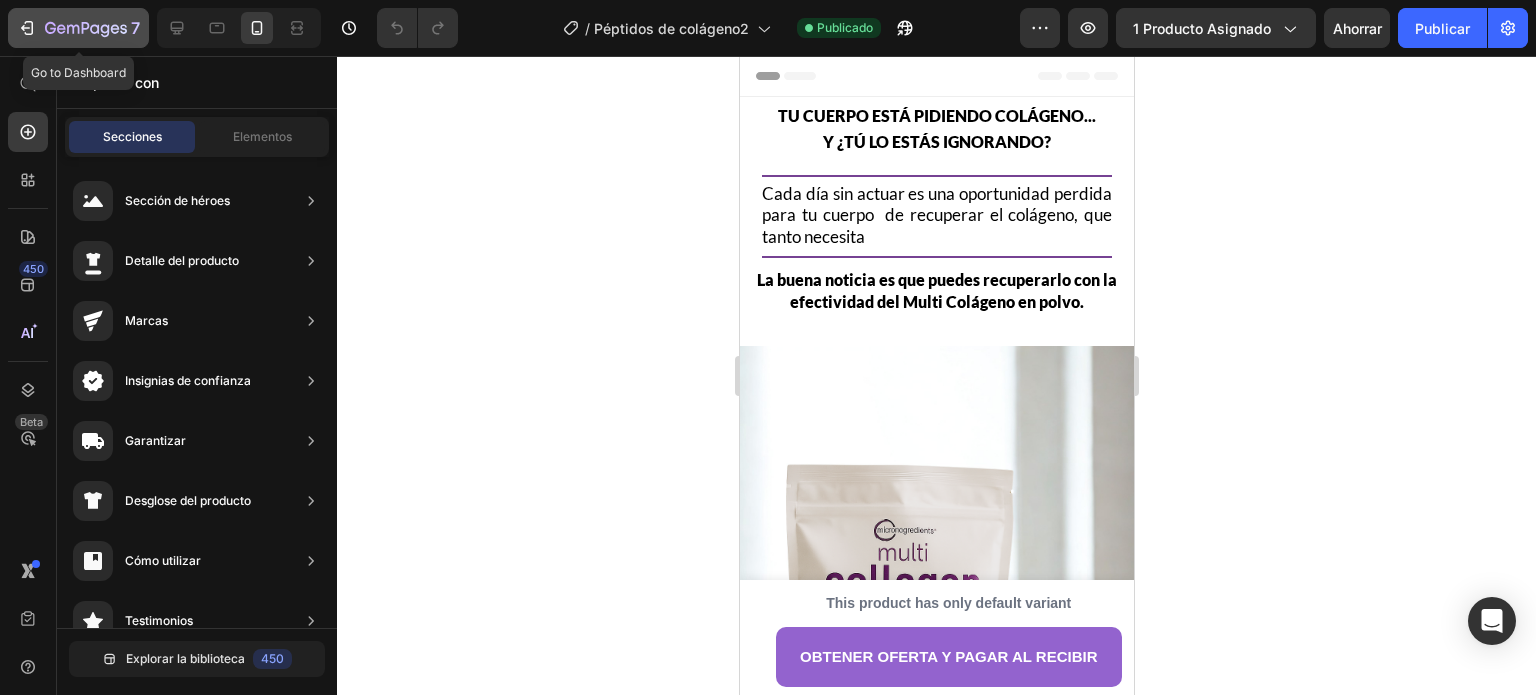 click on "7" at bounding box center (78, 28) 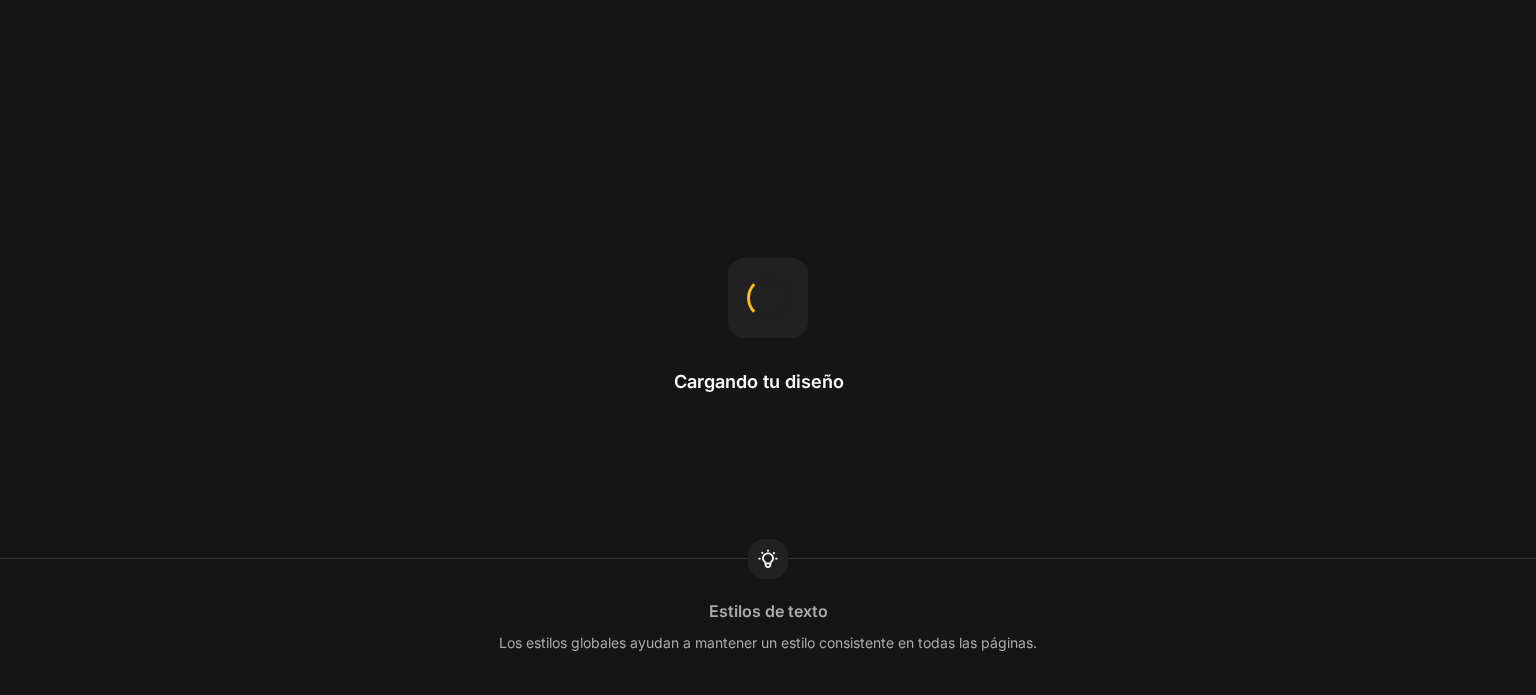 scroll, scrollTop: 0, scrollLeft: 0, axis: both 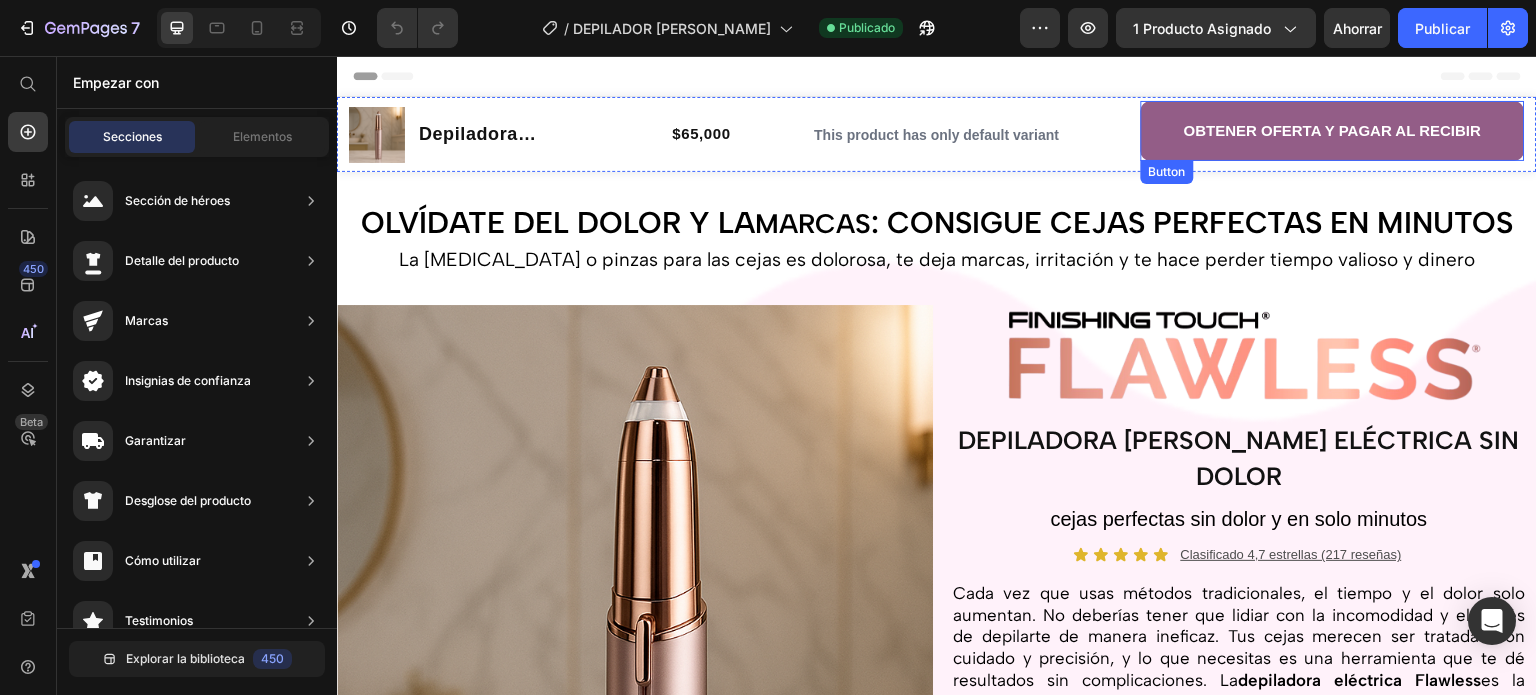 click on "OBTENER OFERTA Y PAGAR AL RECIBIR" at bounding box center [1333, 131] 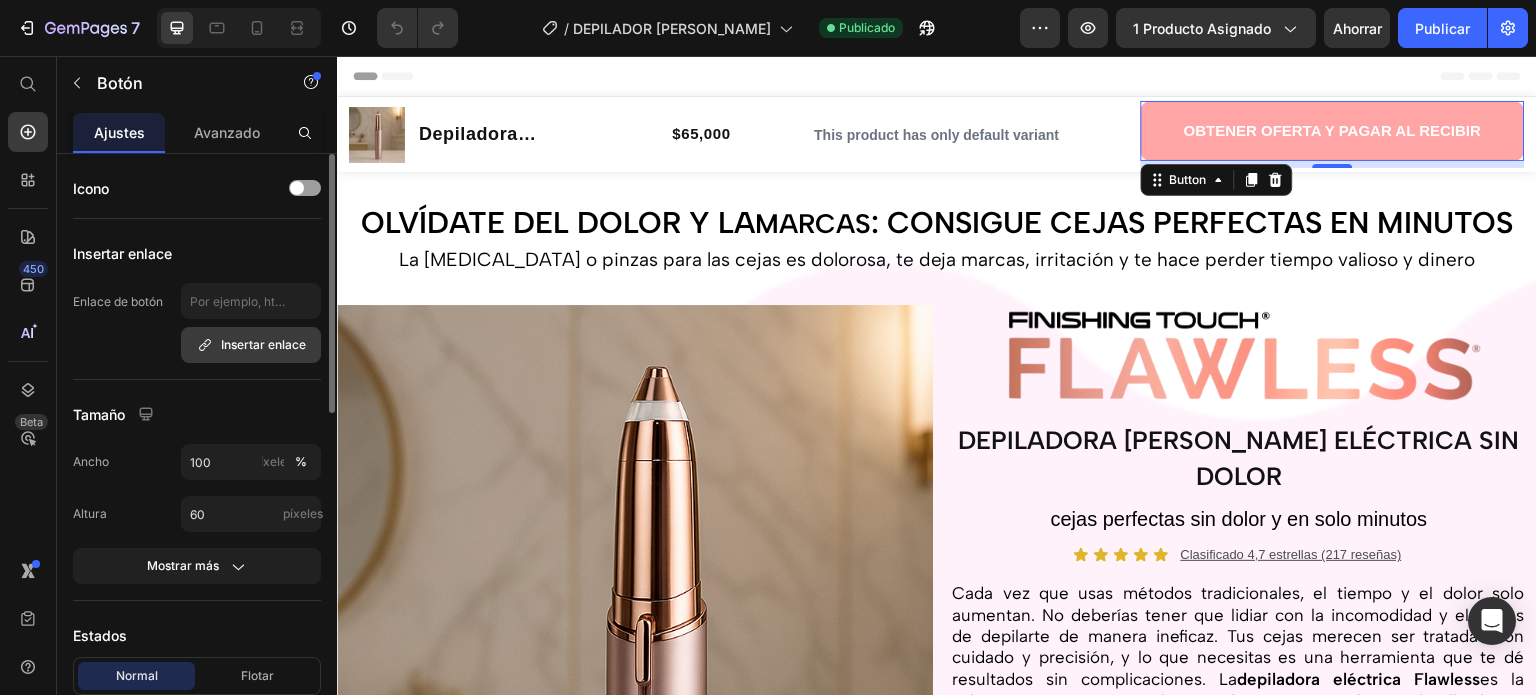 click on "Insertar enlace" at bounding box center [263, 344] 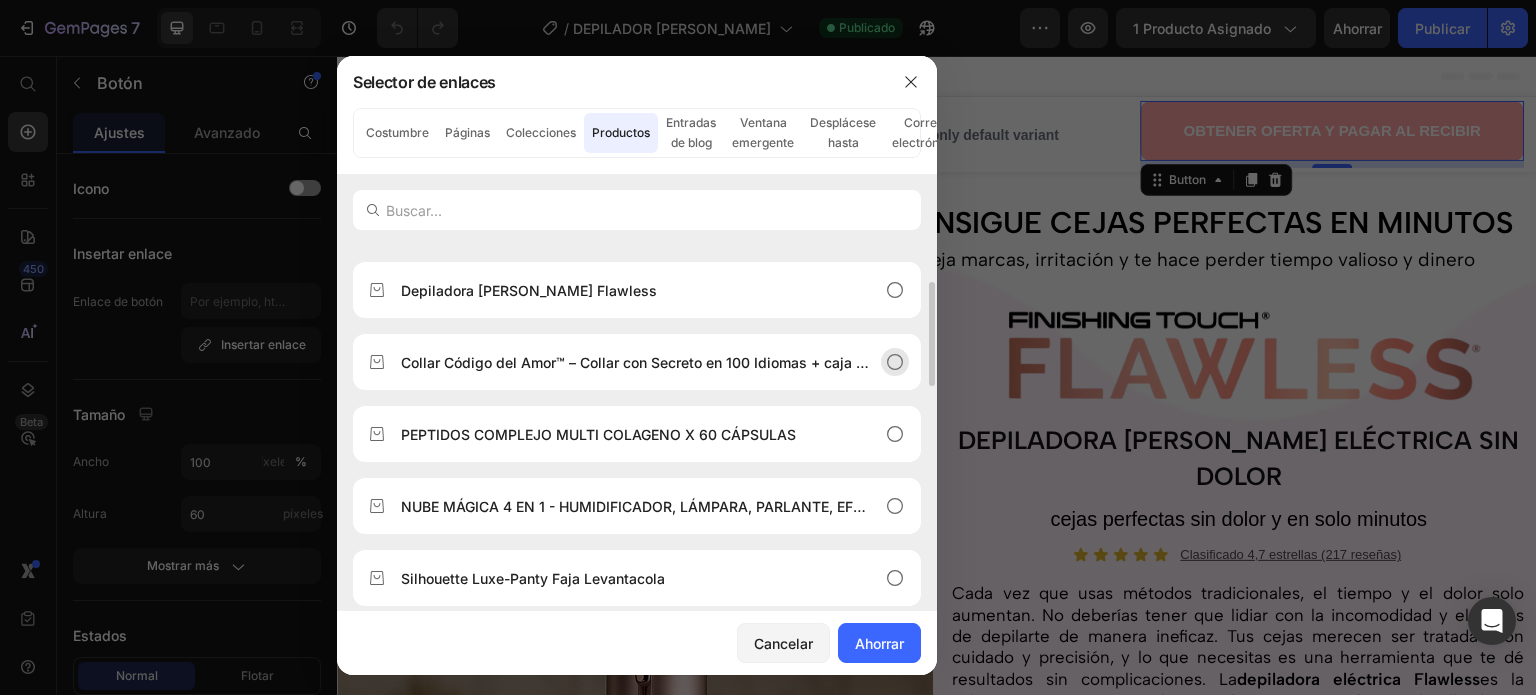 scroll, scrollTop: 0, scrollLeft: 0, axis: both 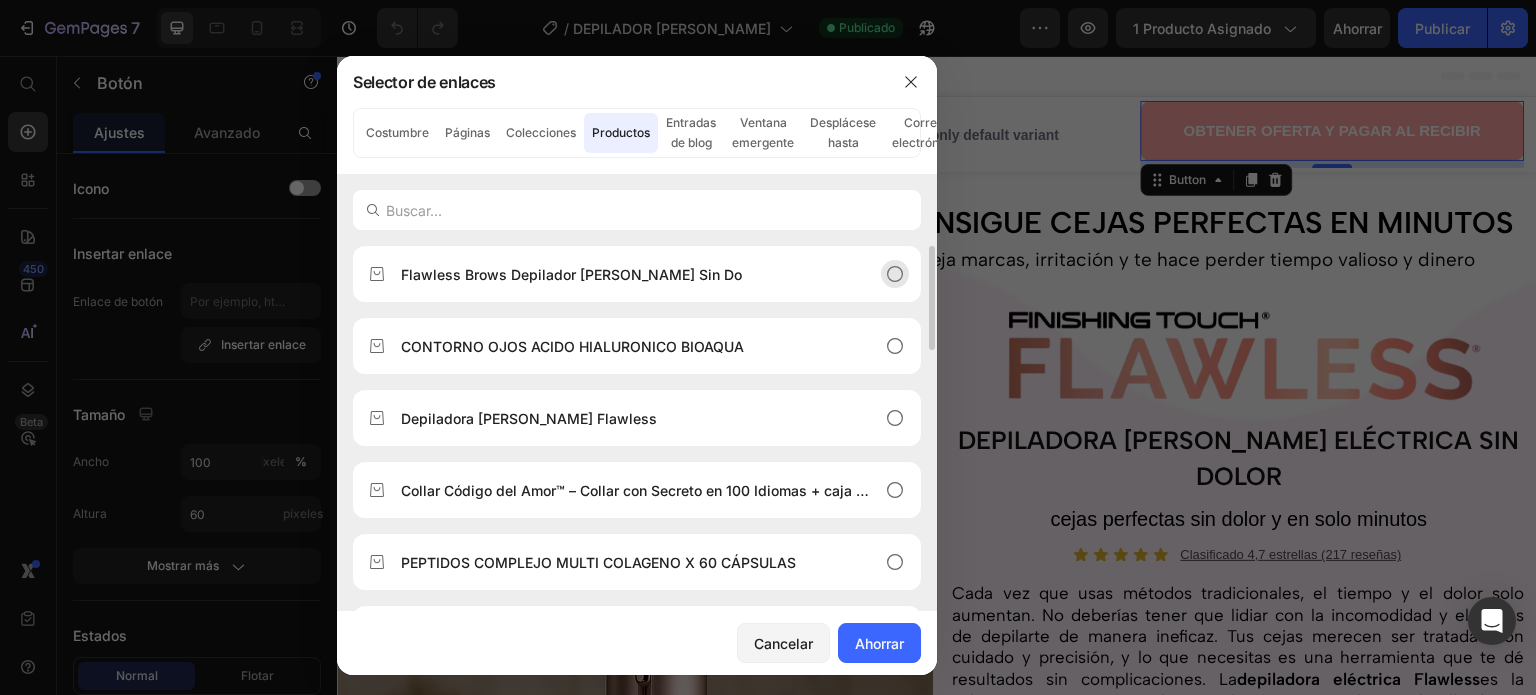 click on "Flawless Brows Depilador [PERSON_NAME] Sin Do" at bounding box center (621, 274) 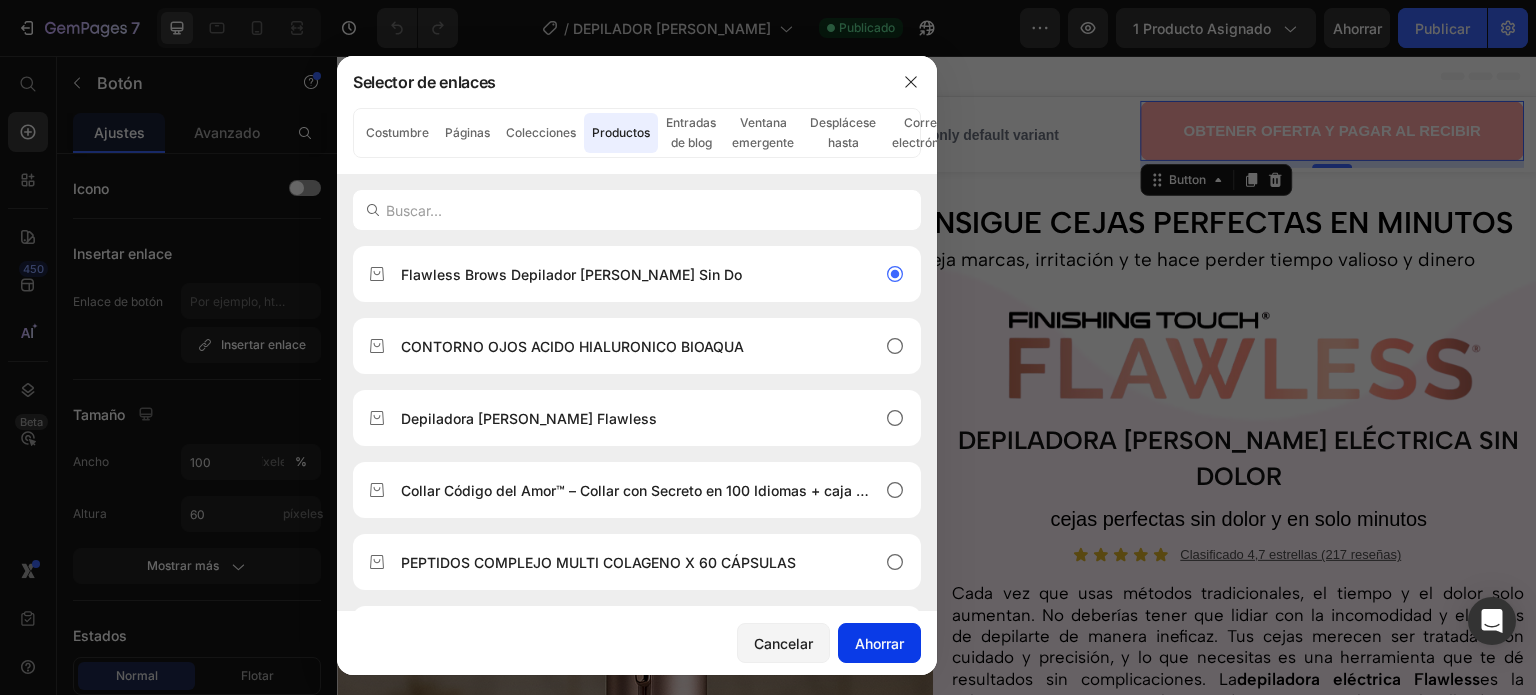 click on "Ahorrar" at bounding box center [879, 643] 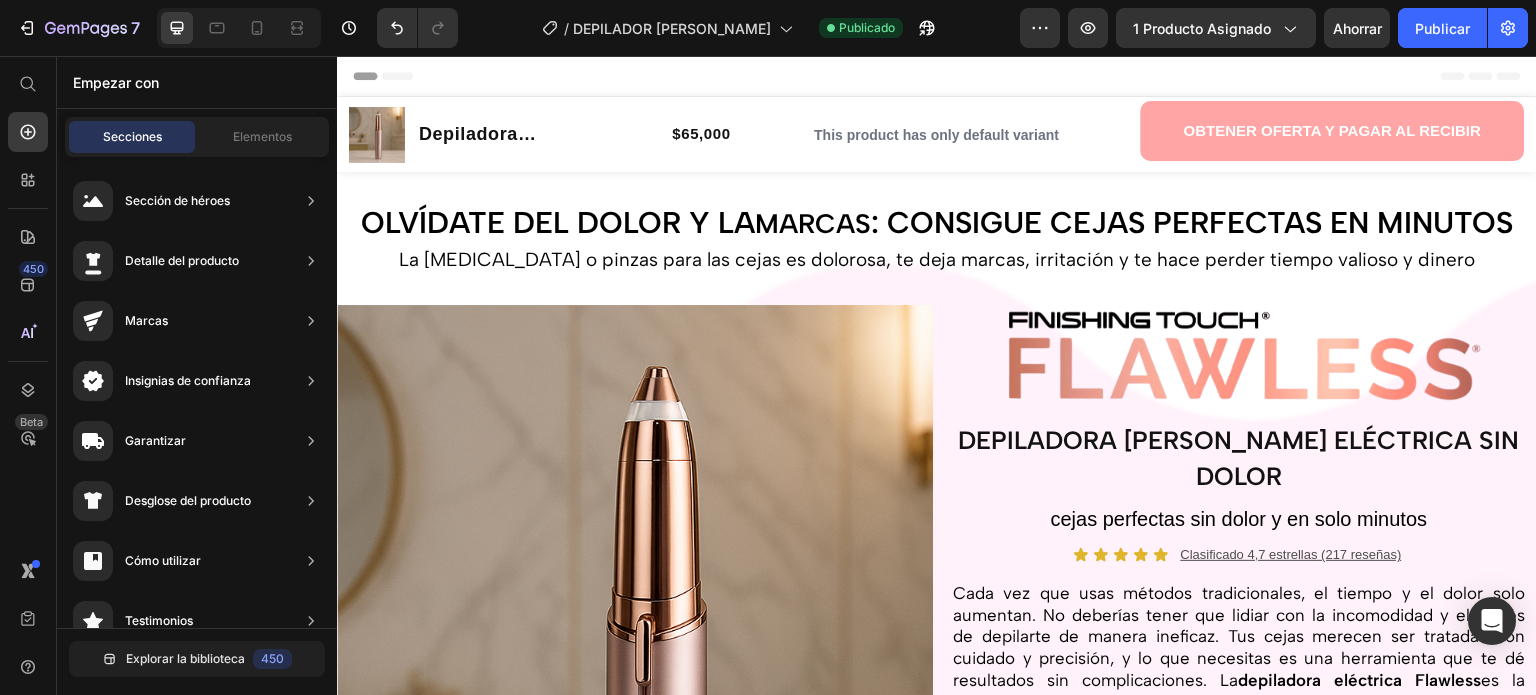 click on "Header" at bounding box center (937, 76) 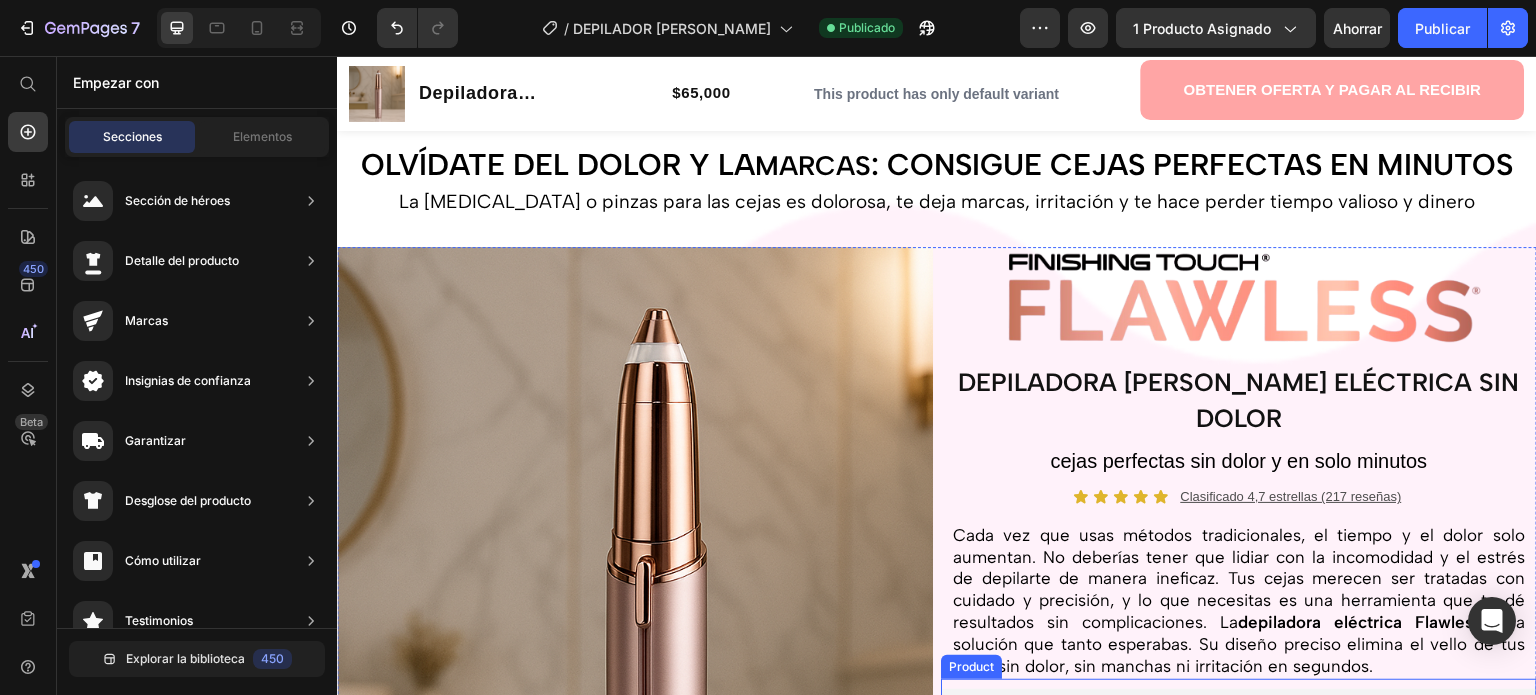 scroll, scrollTop: 0, scrollLeft: 0, axis: both 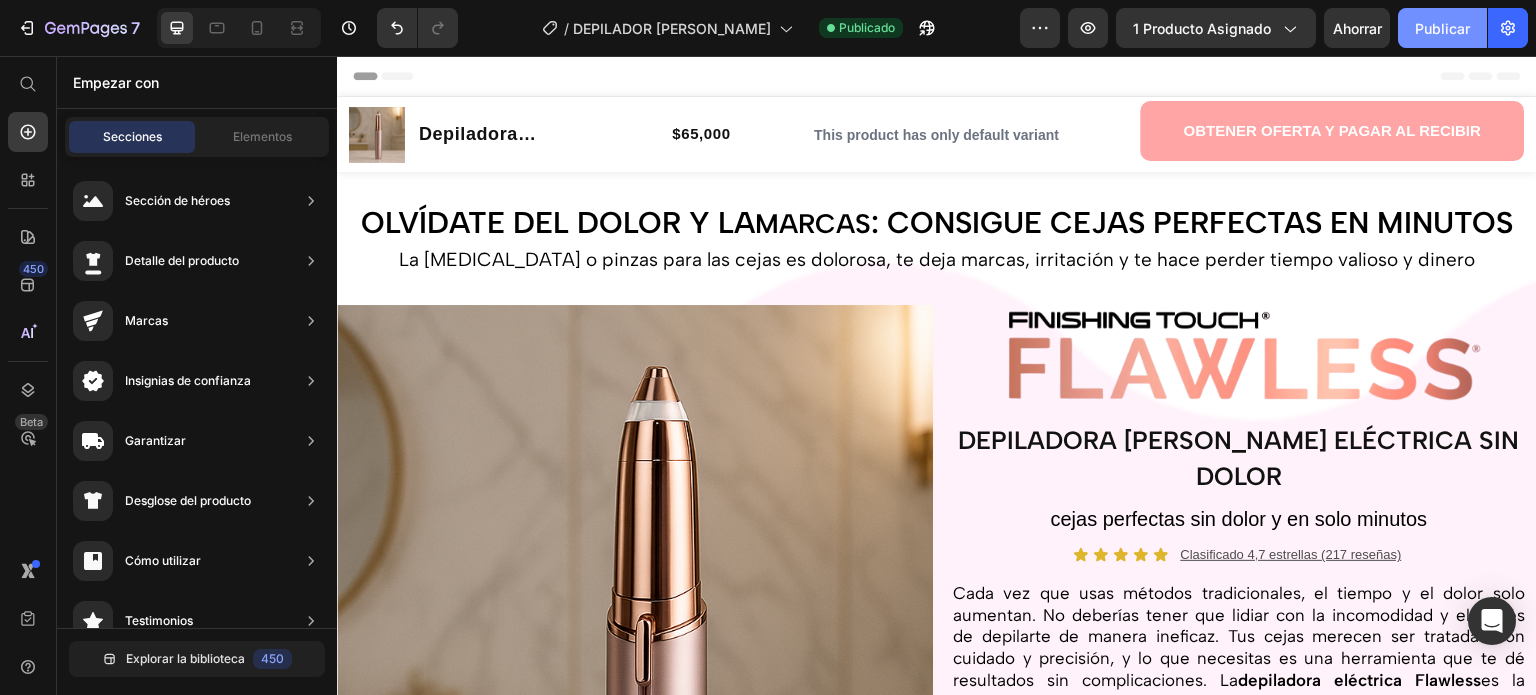 click on "Publicar" 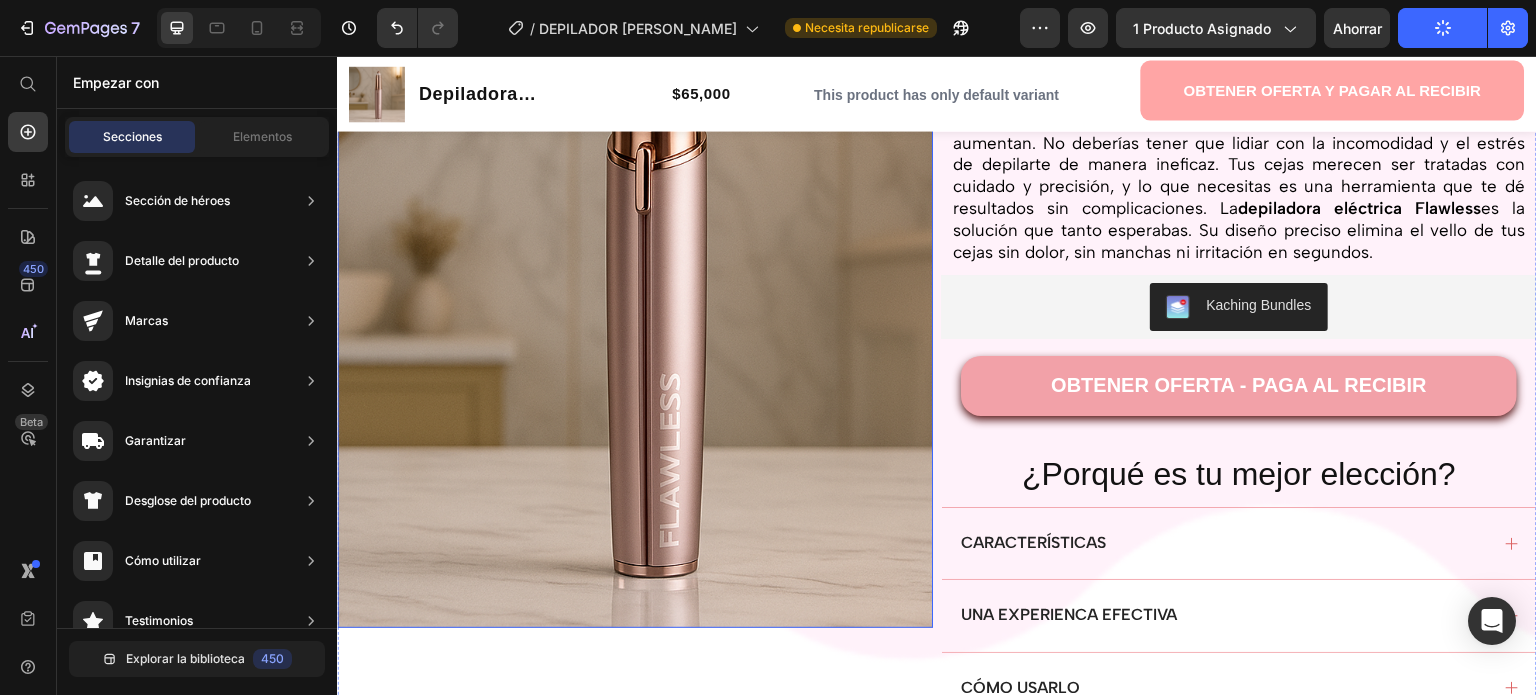 scroll, scrollTop: 200, scrollLeft: 0, axis: vertical 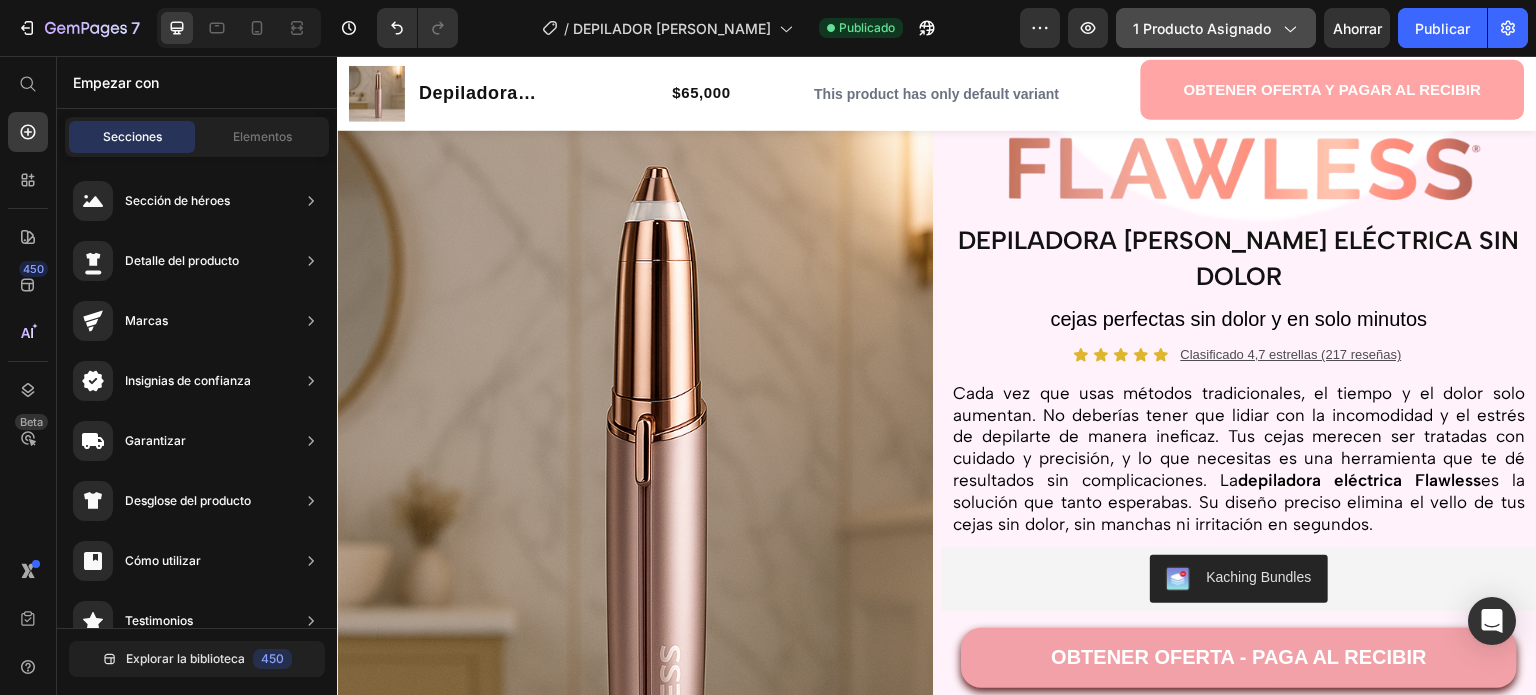 click 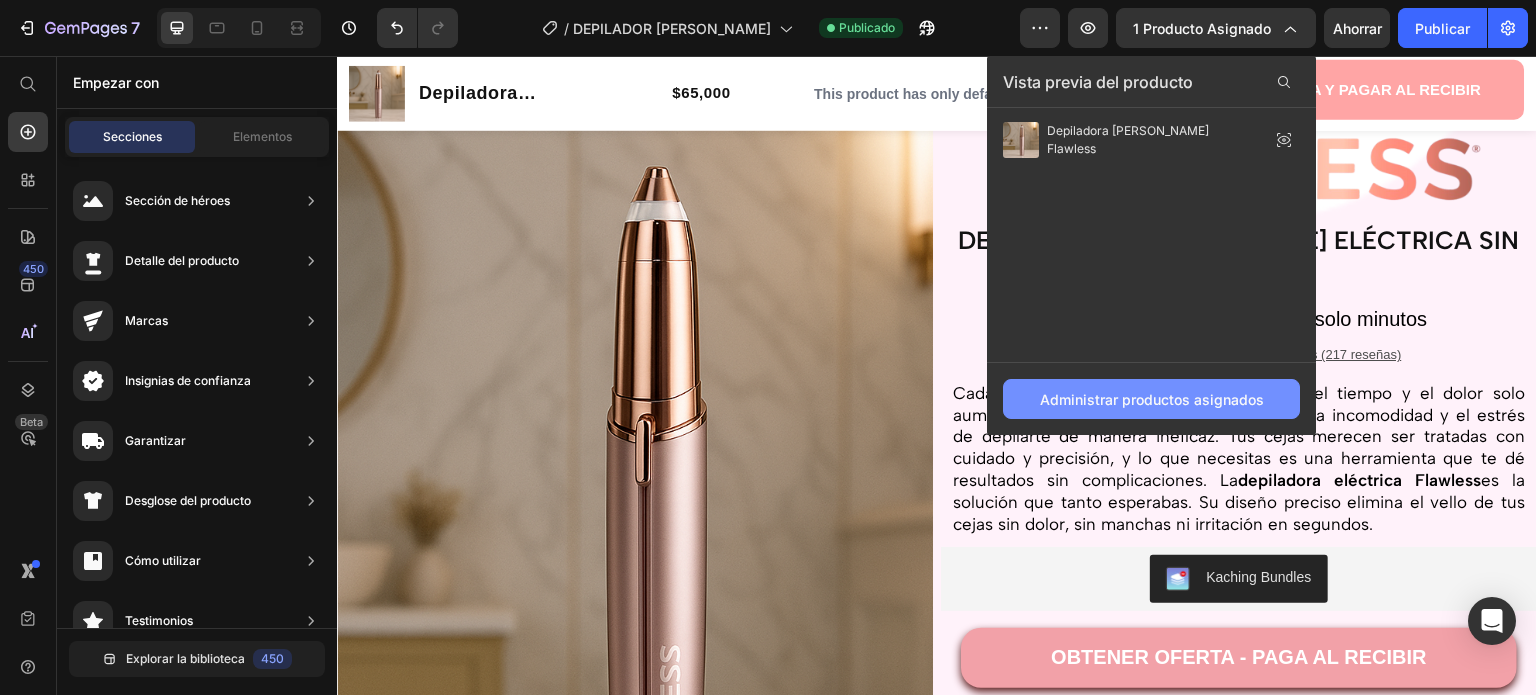 click on "Administrar productos asignados" at bounding box center [1152, 399] 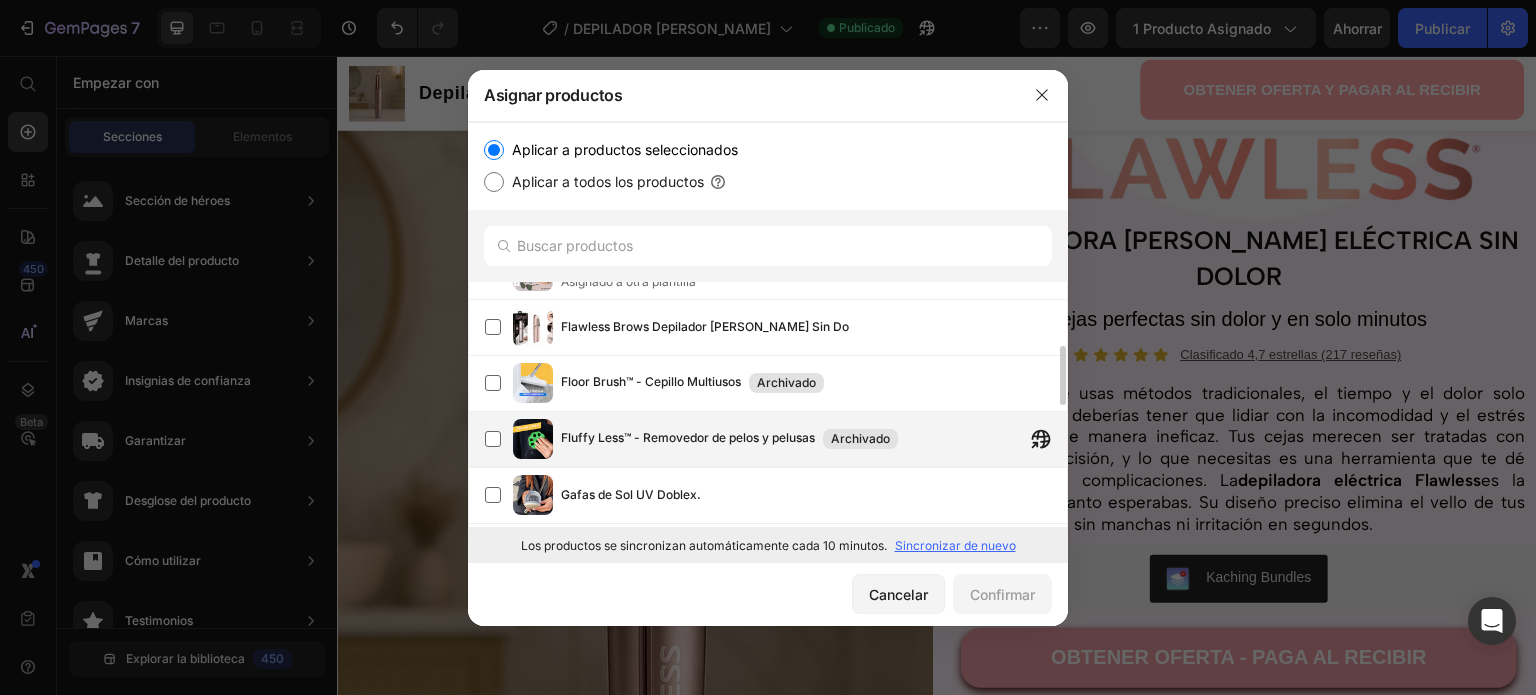 scroll, scrollTop: 163, scrollLeft: 0, axis: vertical 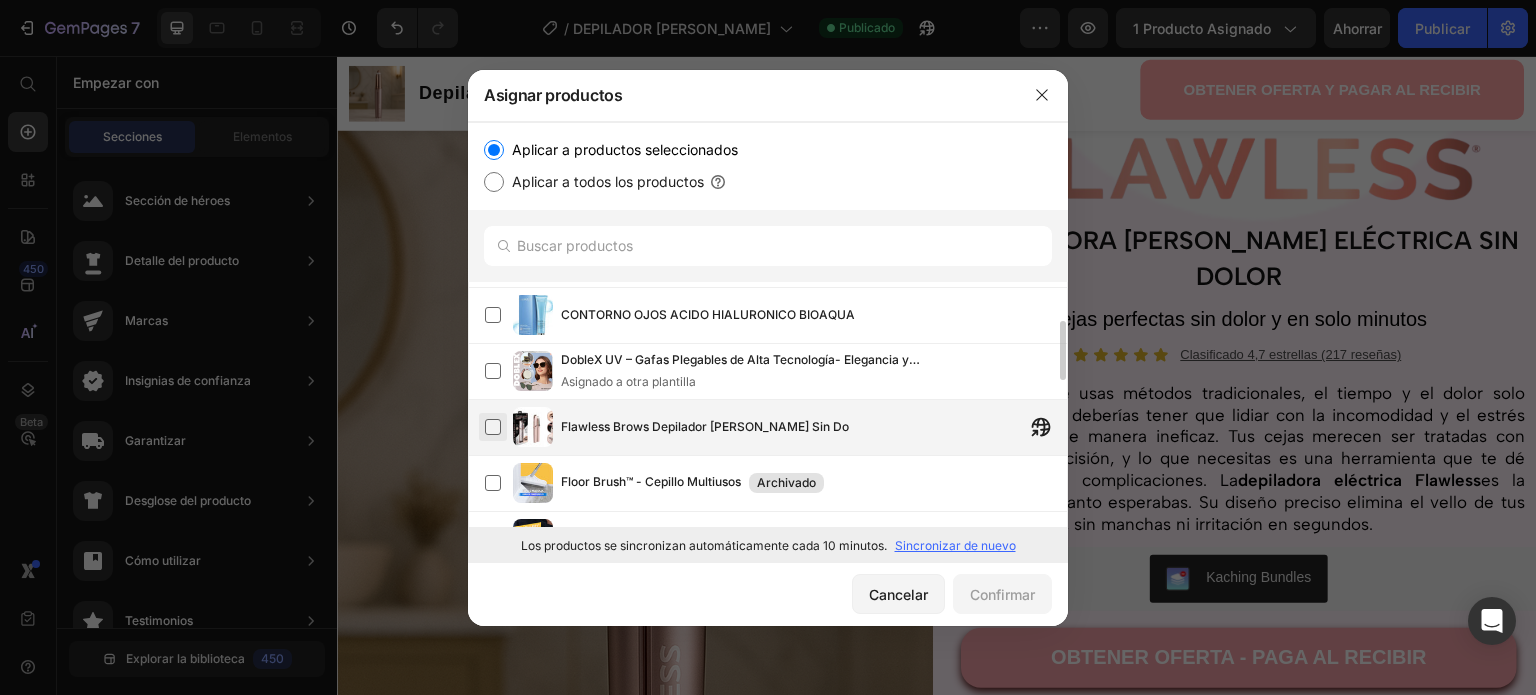 click at bounding box center [493, 427] 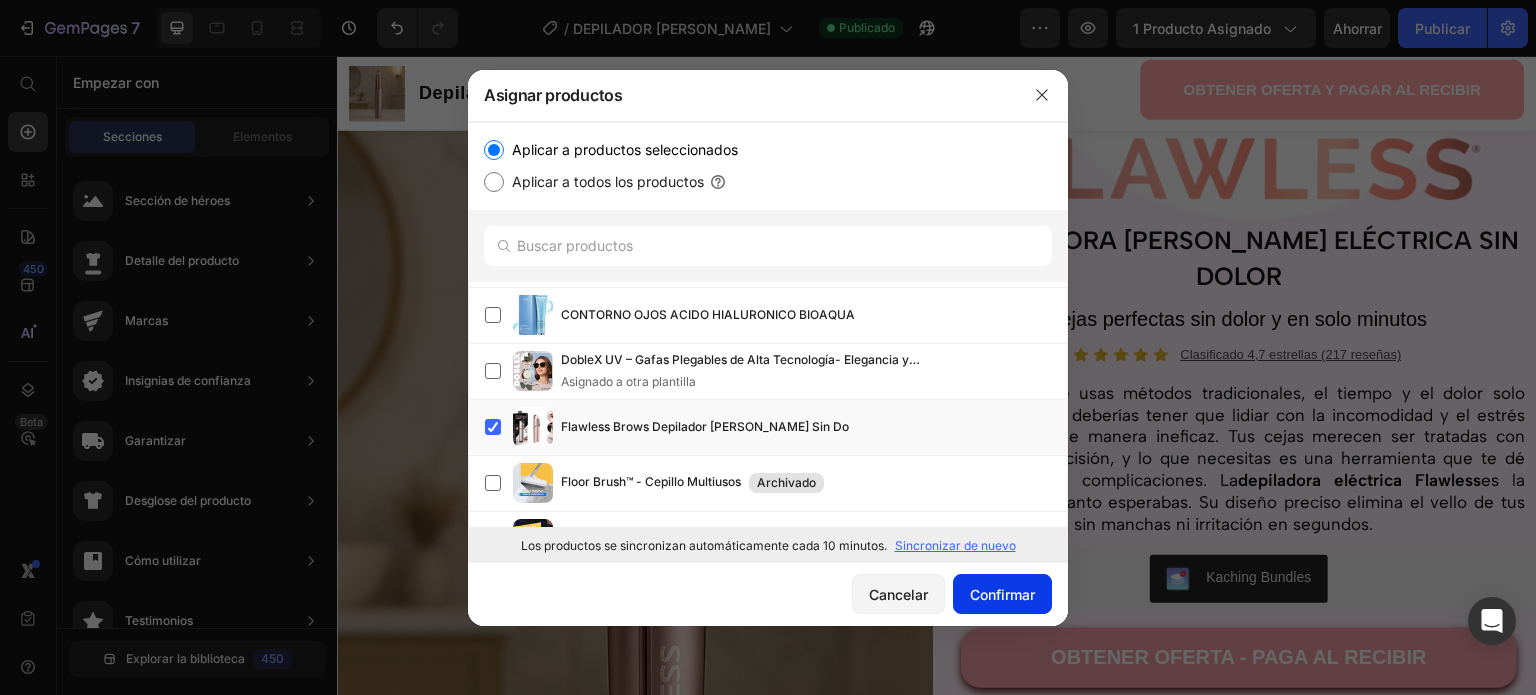 click on "Confirmar" at bounding box center (1002, 594) 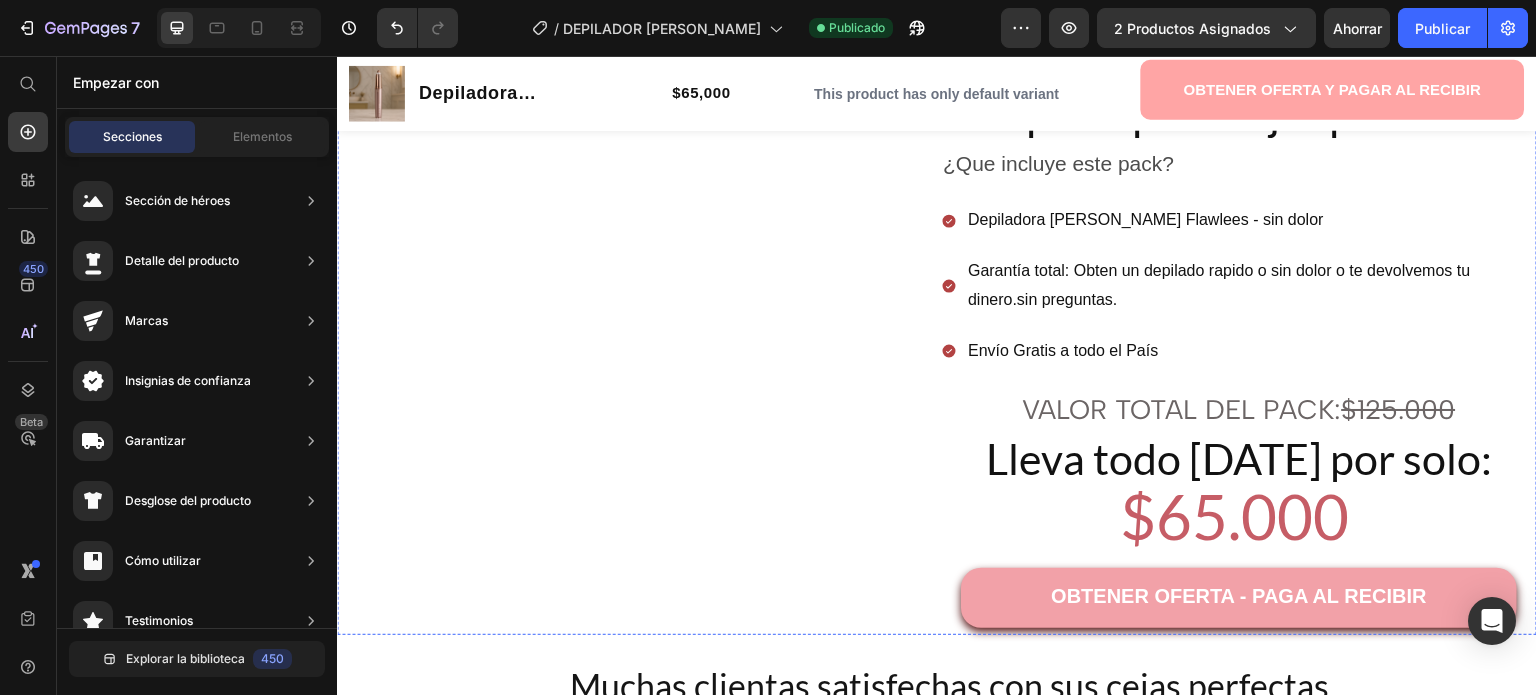 scroll, scrollTop: 2078, scrollLeft: 0, axis: vertical 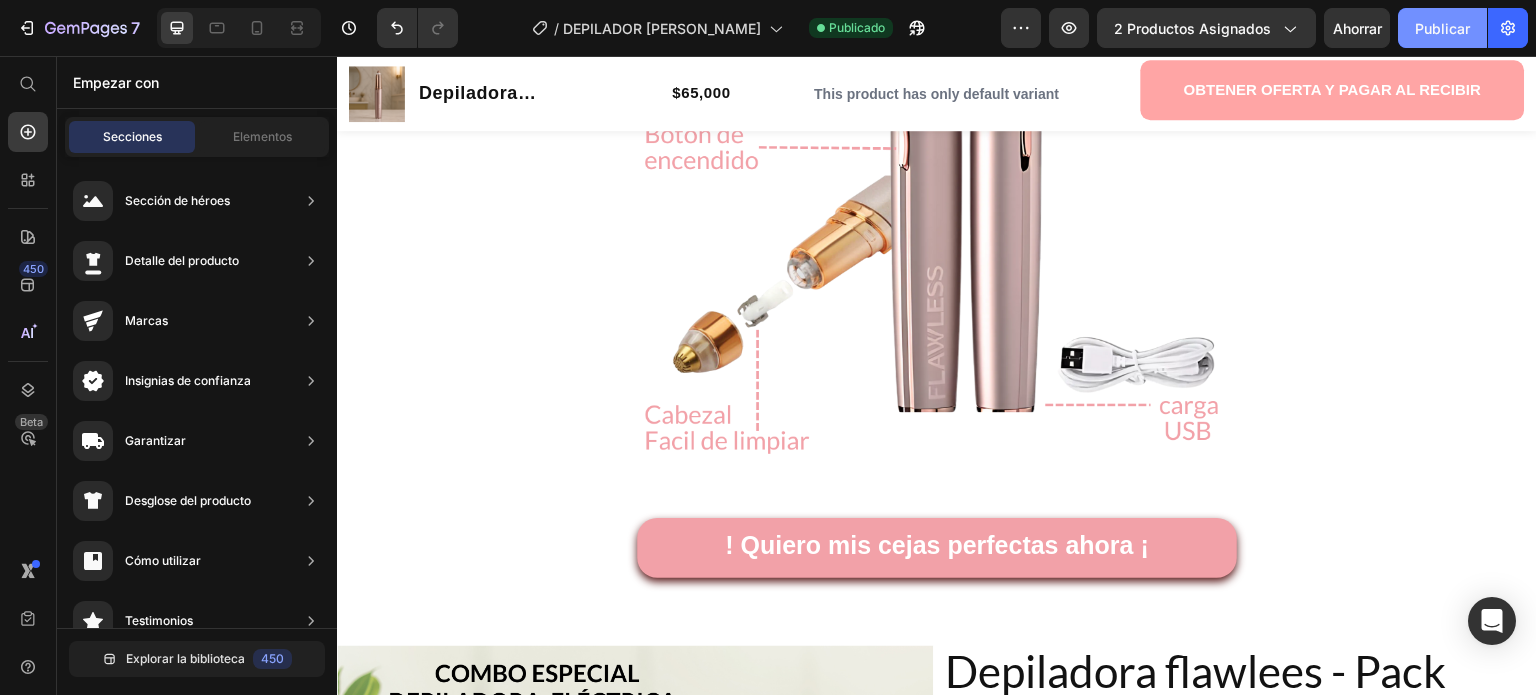 click on "Publicar" at bounding box center [1442, 28] 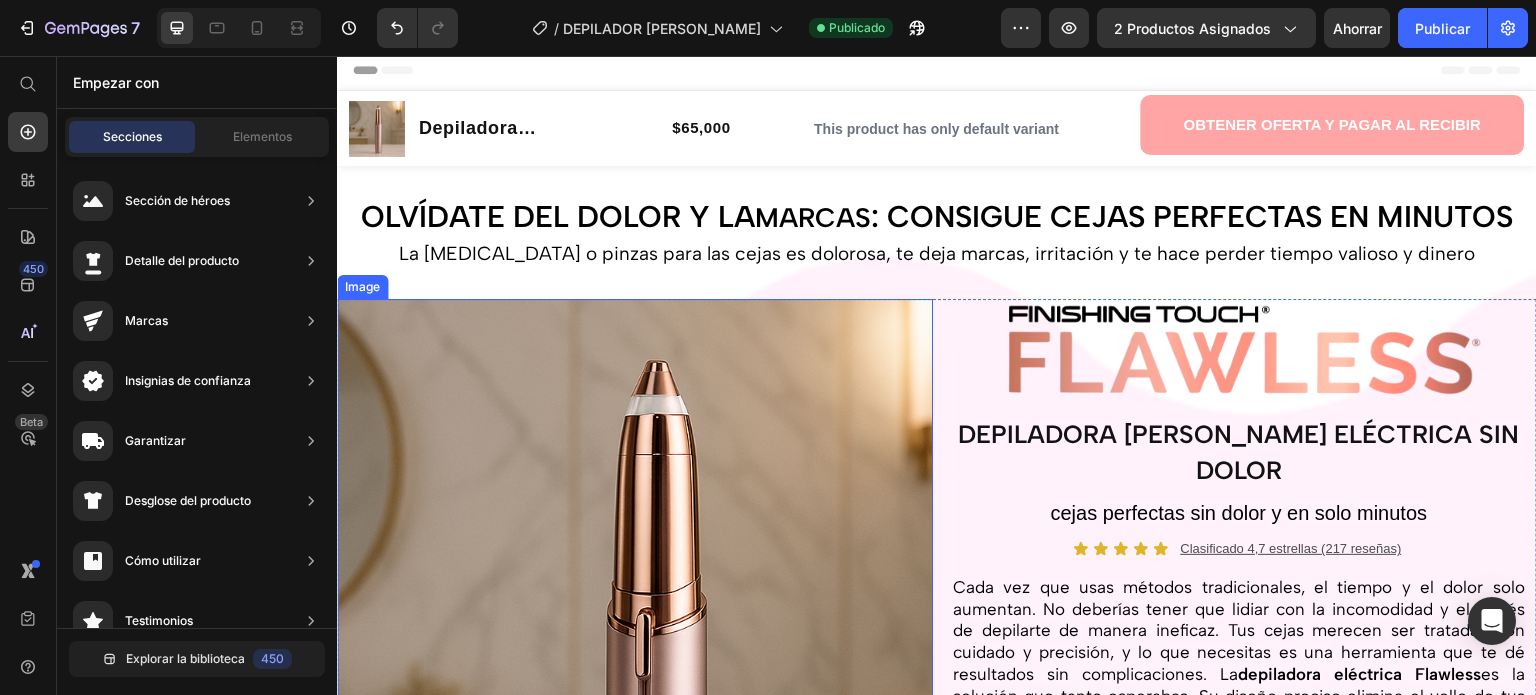 scroll, scrollTop: 0, scrollLeft: 0, axis: both 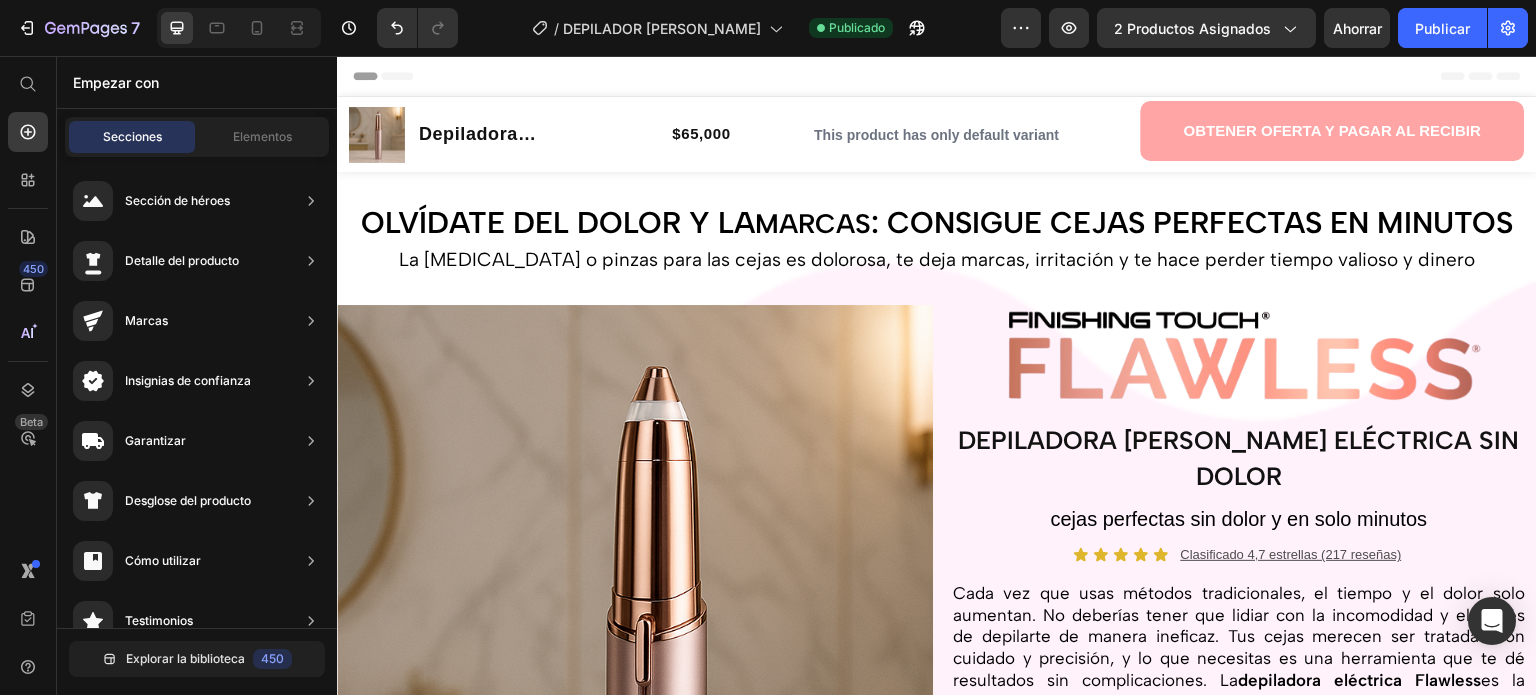 click on "Header" at bounding box center [937, 76] 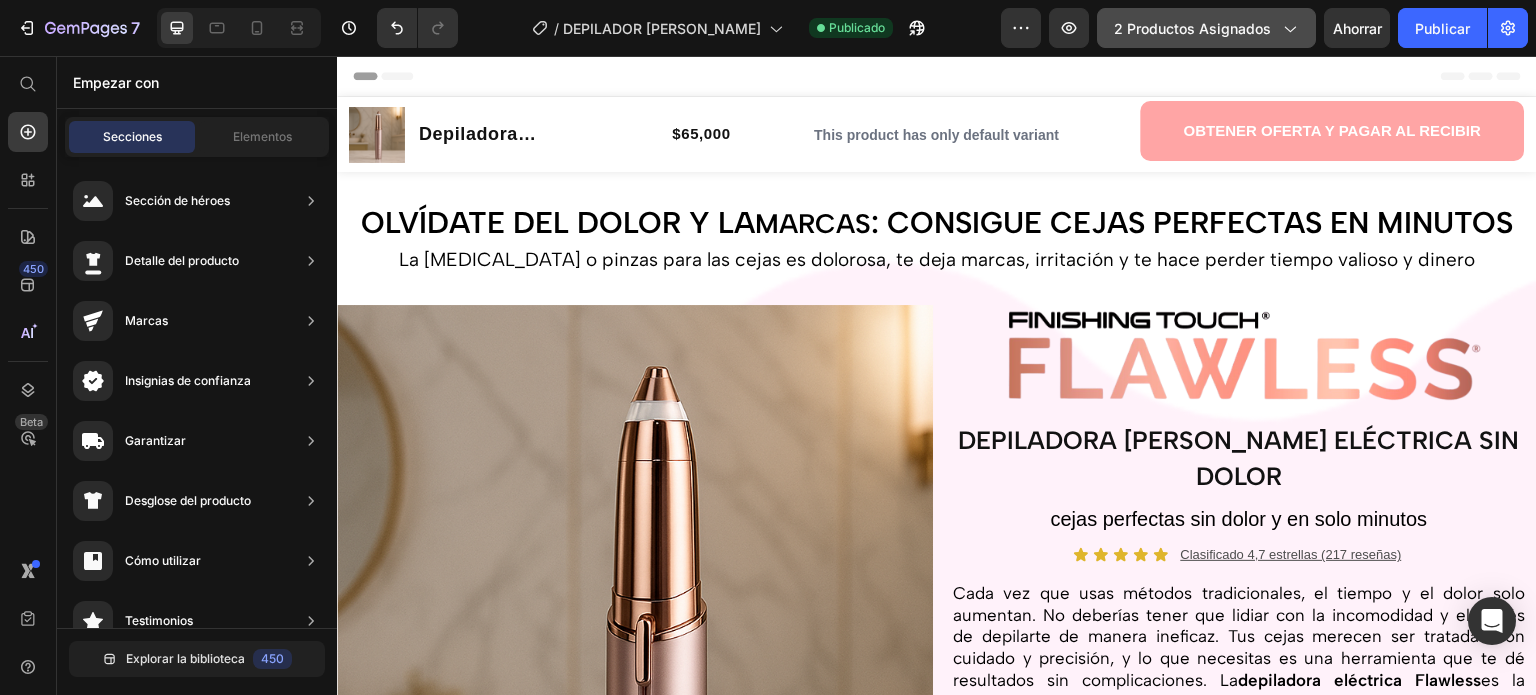 click on "2 productos asignados" at bounding box center (1192, 28) 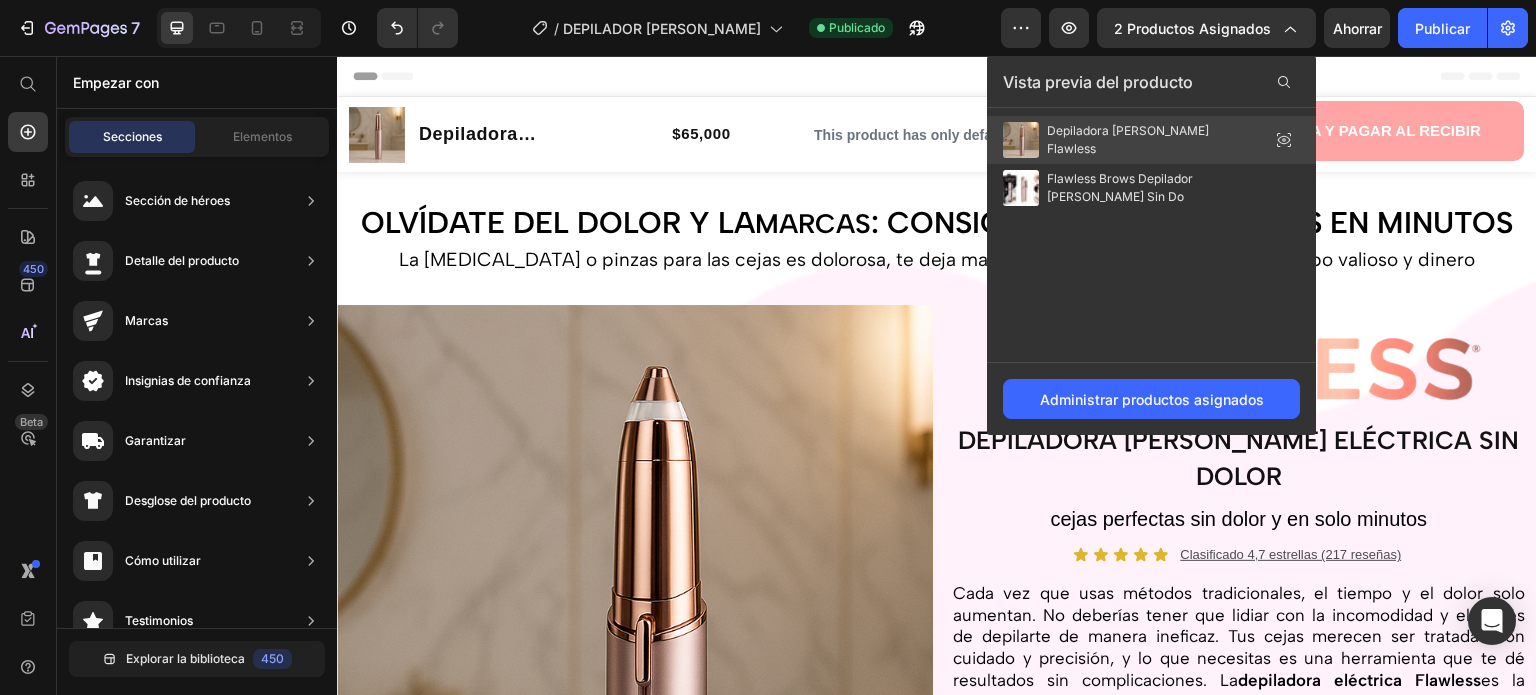 click on "Depiladora [PERSON_NAME] Flawless" 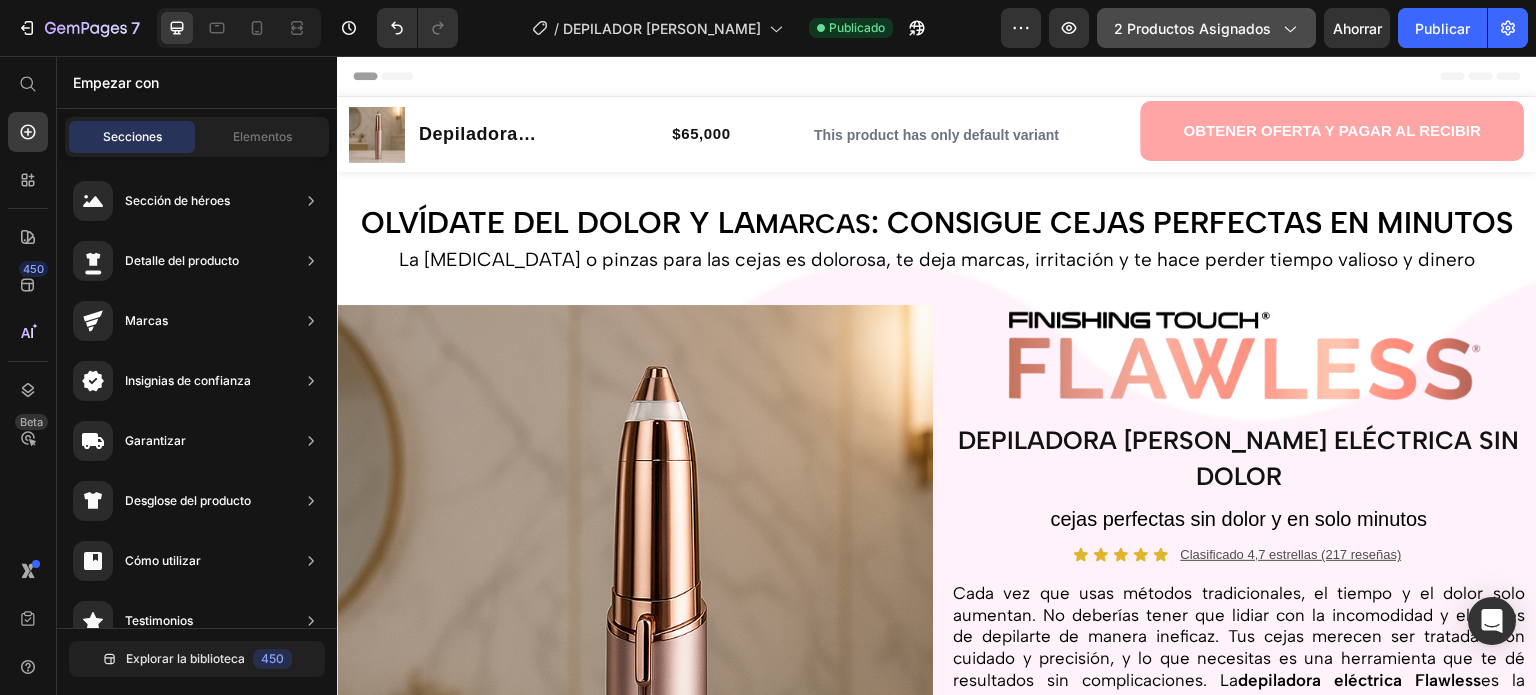 click on "2 productos asignados" at bounding box center [1192, 28] 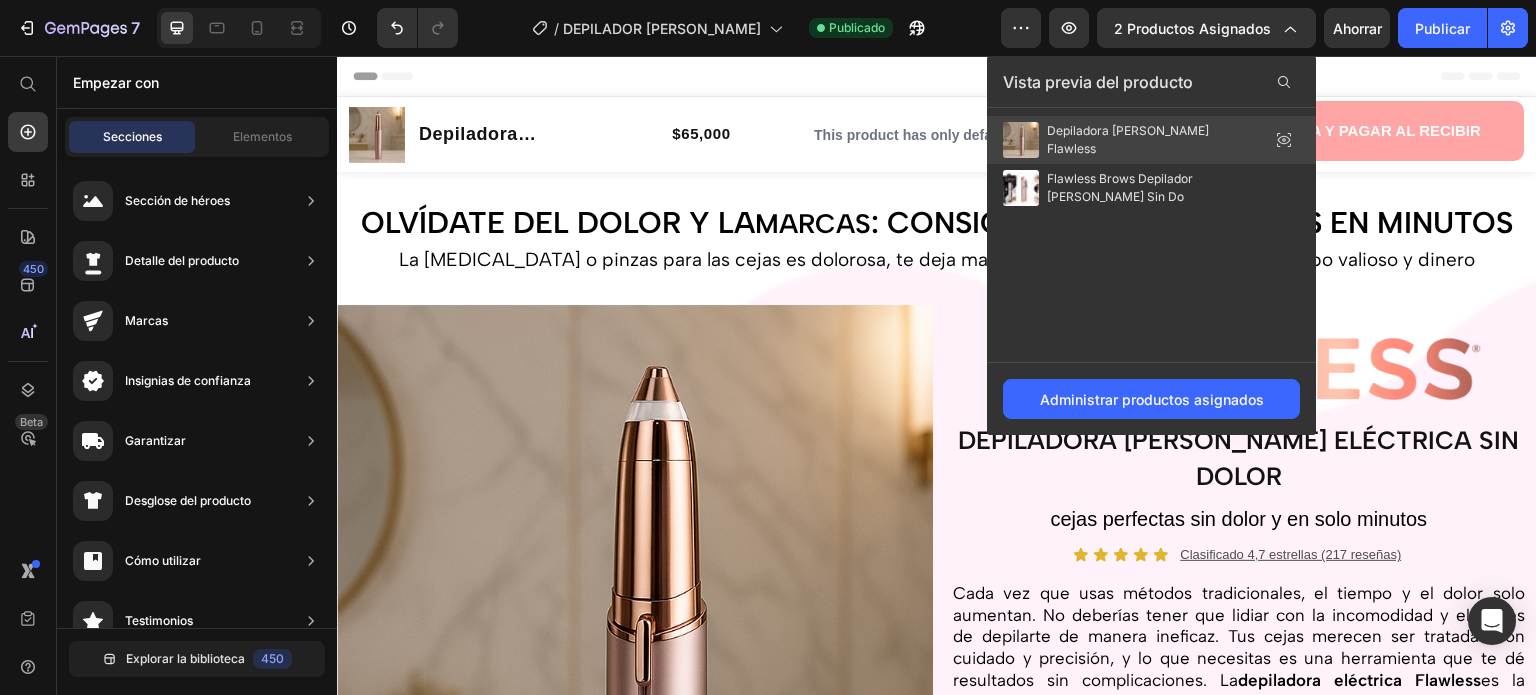 click 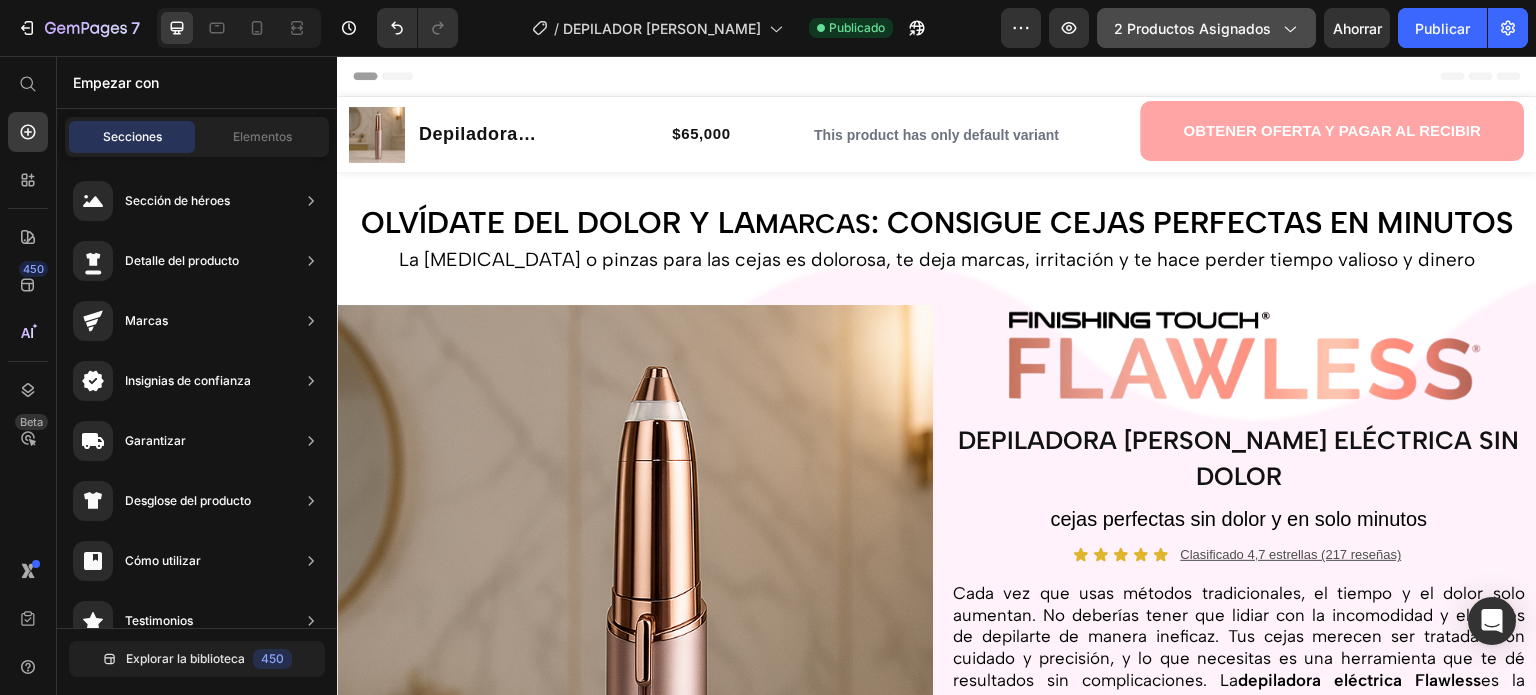 click on "2 productos asignados" at bounding box center [1192, 28] 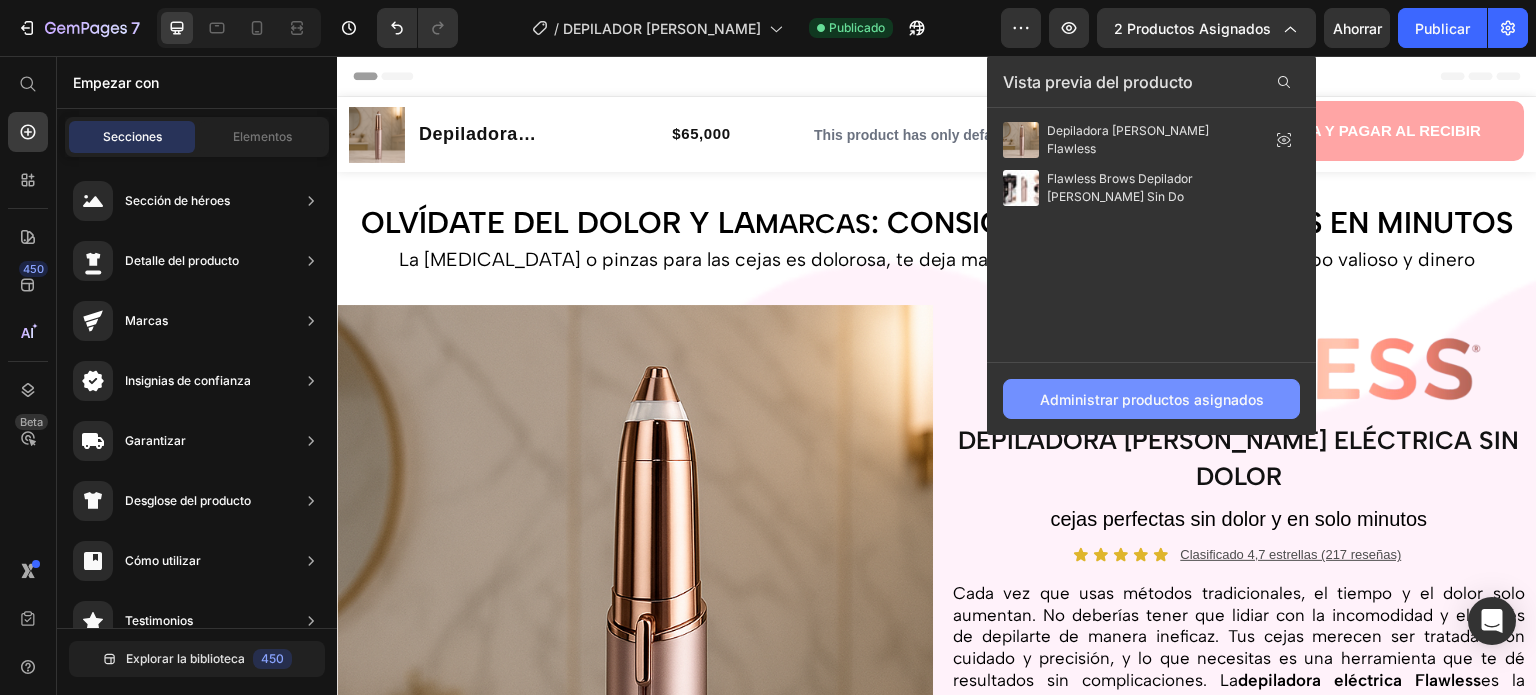 click on "Administrar productos asignados" at bounding box center (1152, 399) 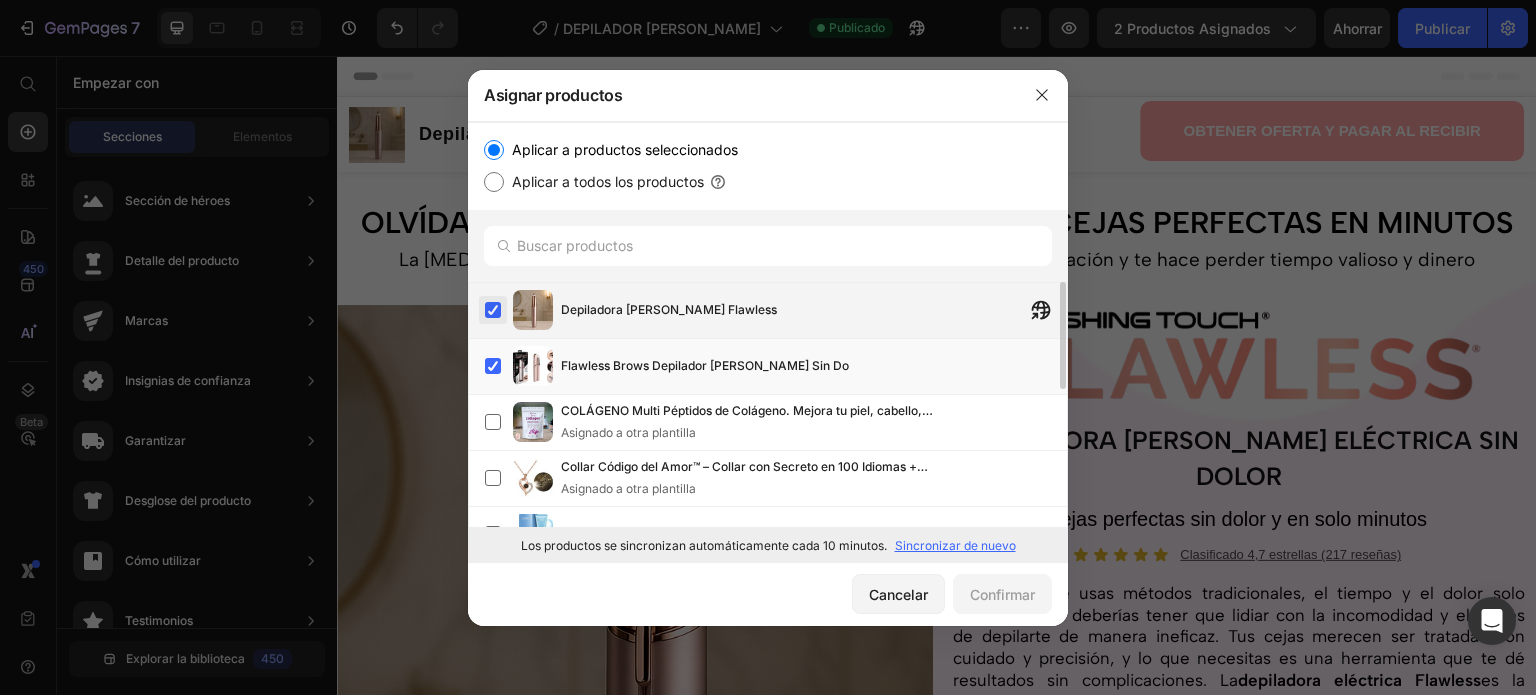 click at bounding box center [493, 310] 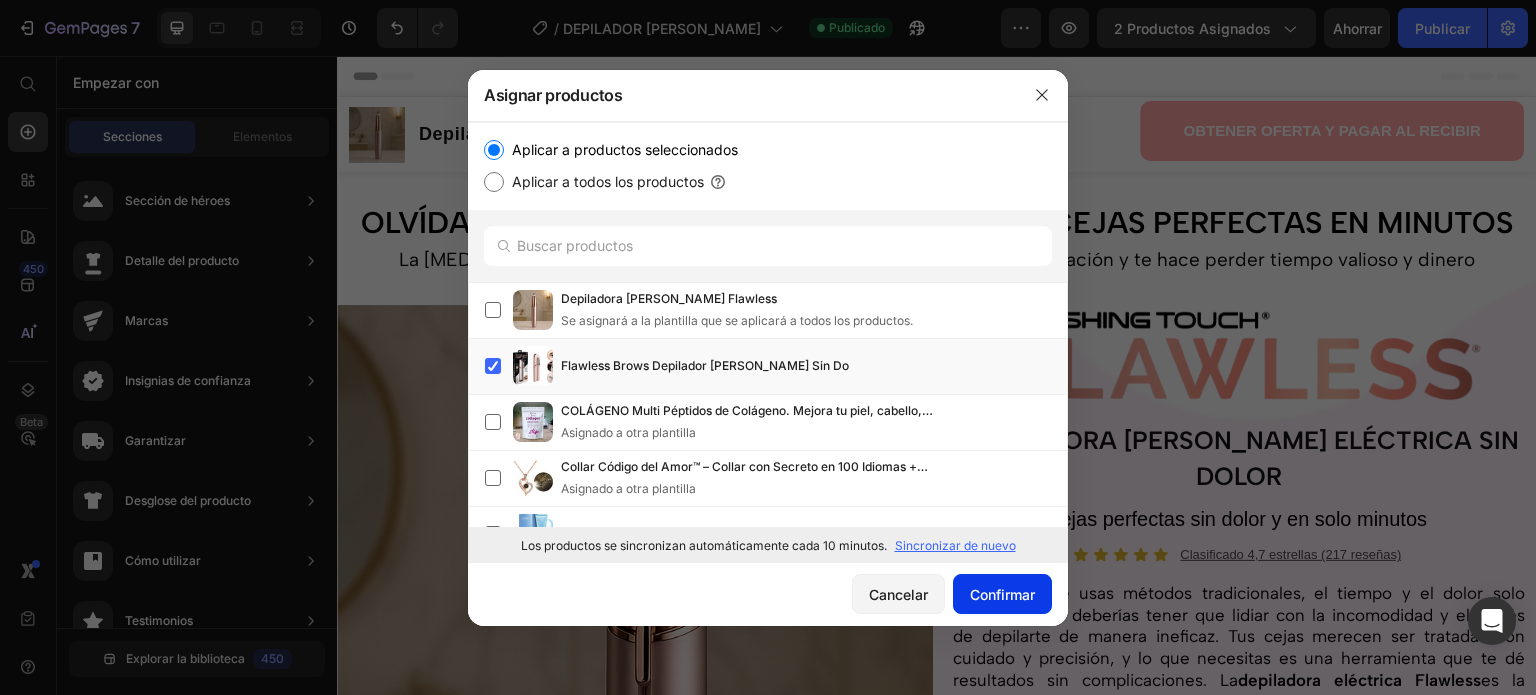 click on "Confirmar" at bounding box center [1002, 594] 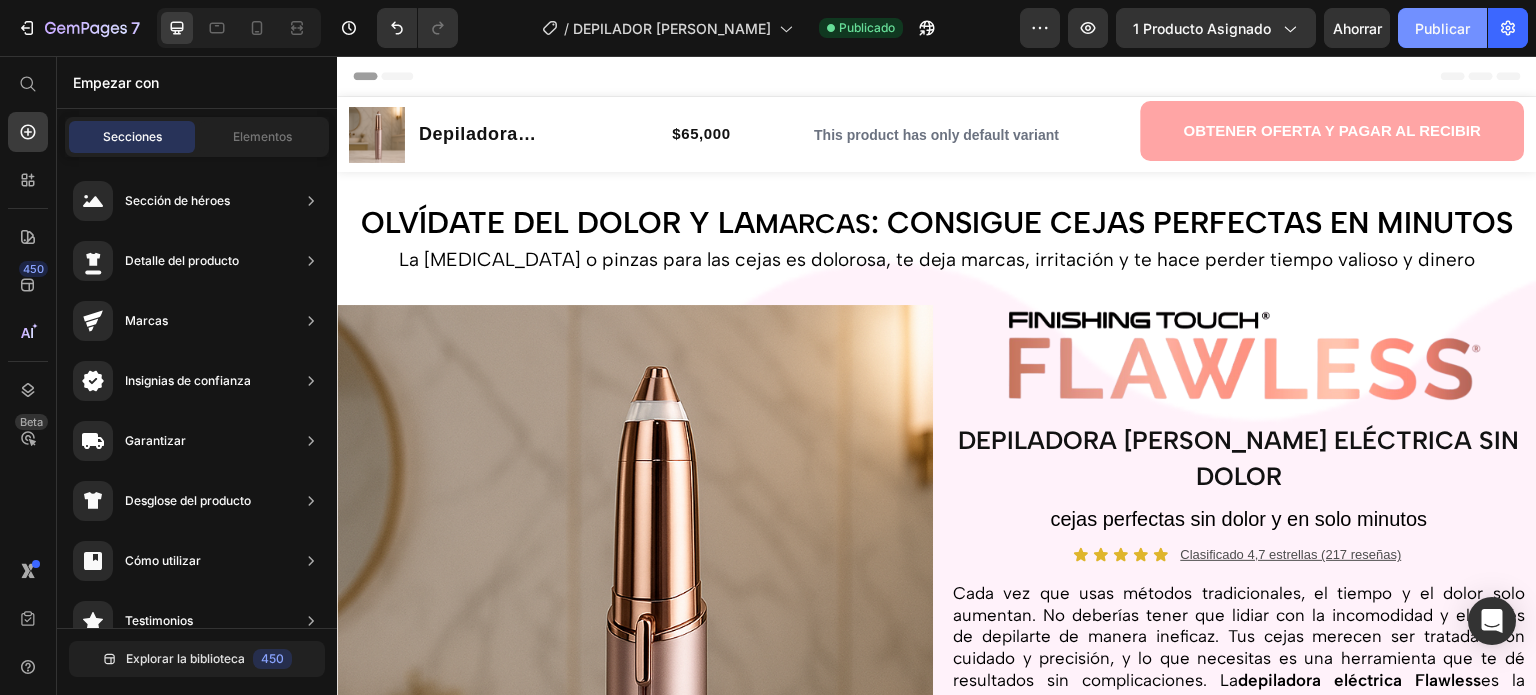 click on "Publicar" at bounding box center [1442, 28] 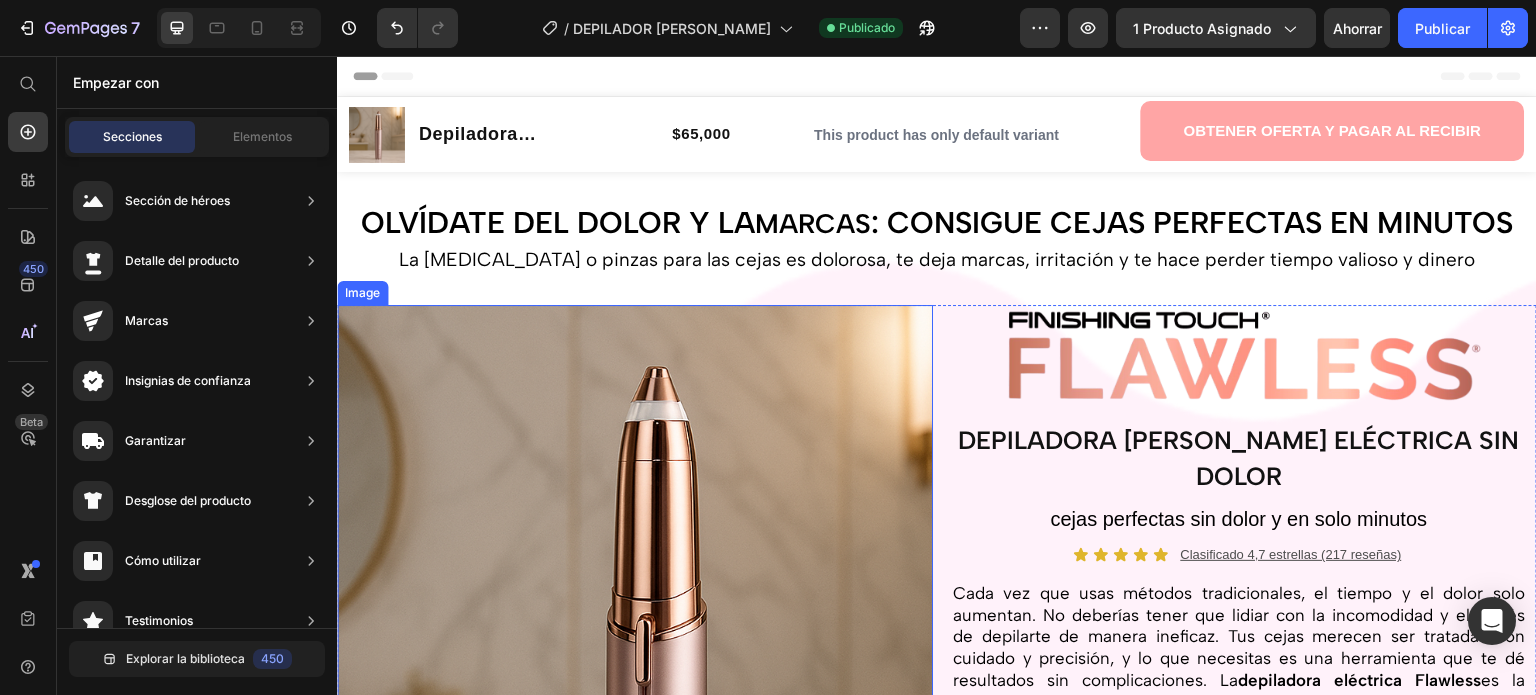 scroll, scrollTop: 200, scrollLeft: 0, axis: vertical 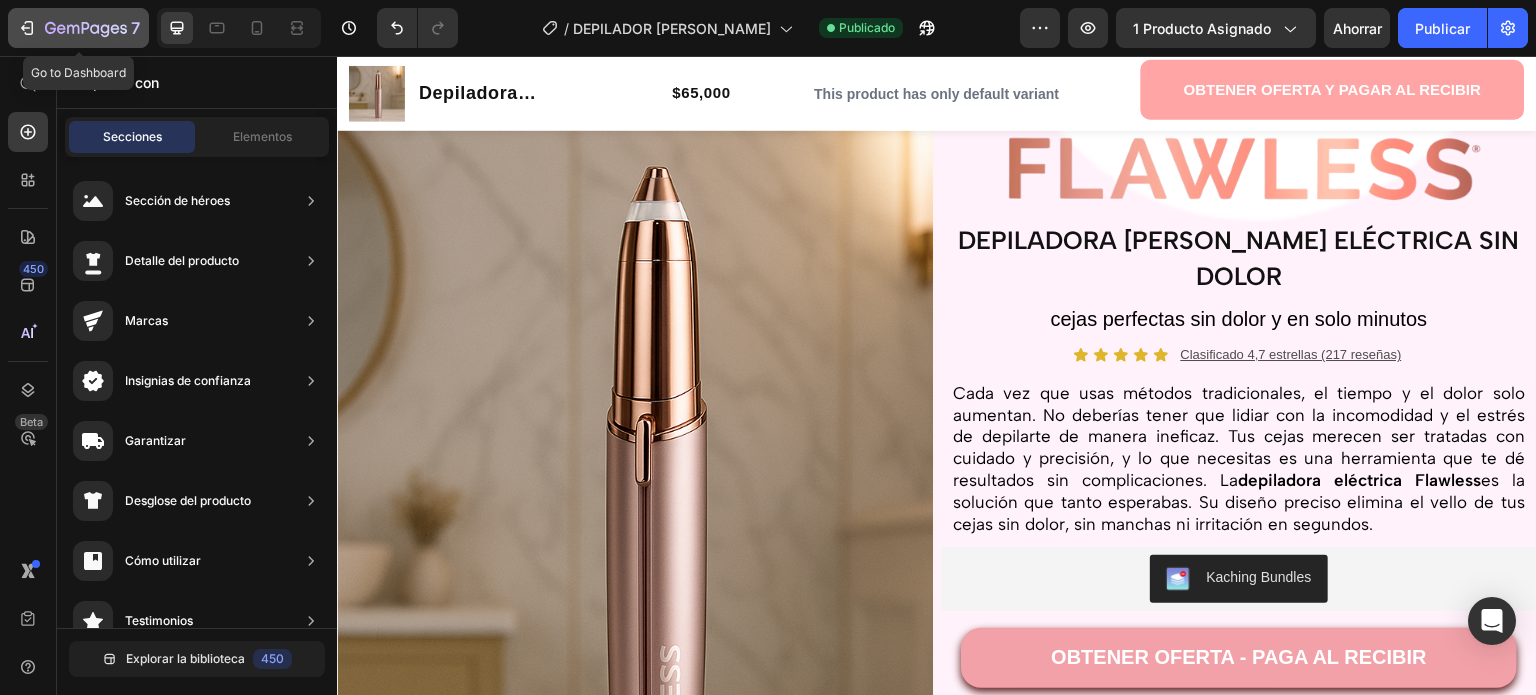 click 